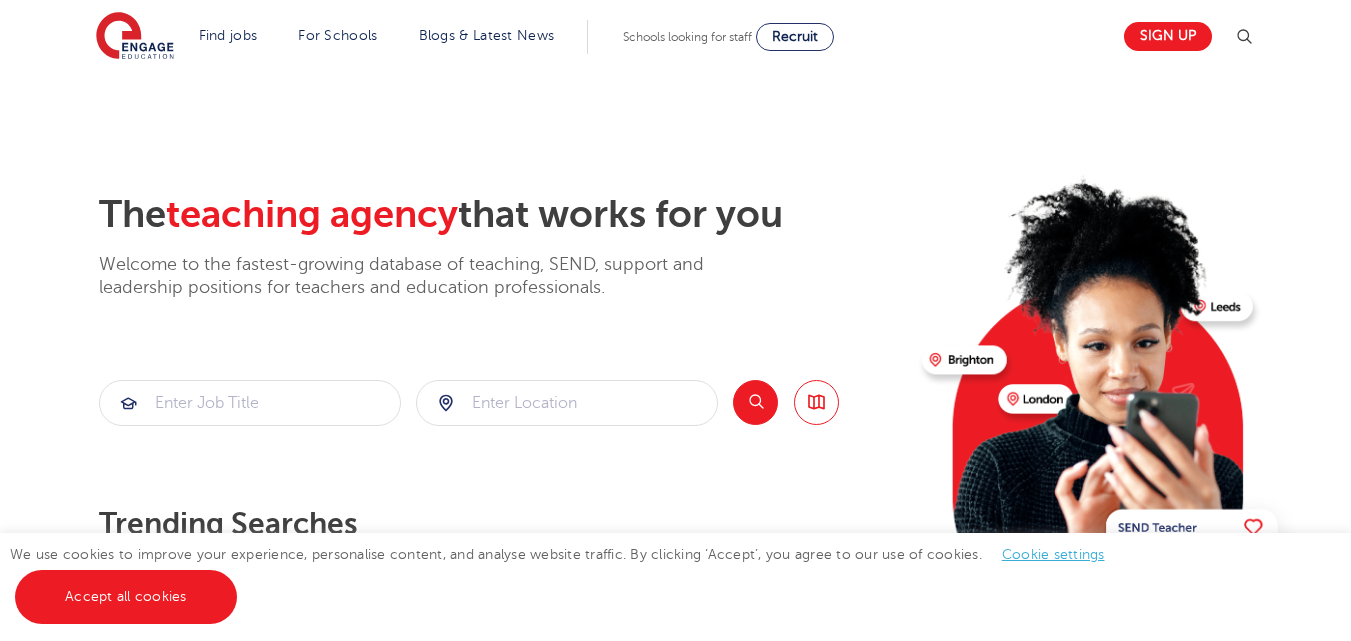 scroll, scrollTop: 0, scrollLeft: 0, axis: both 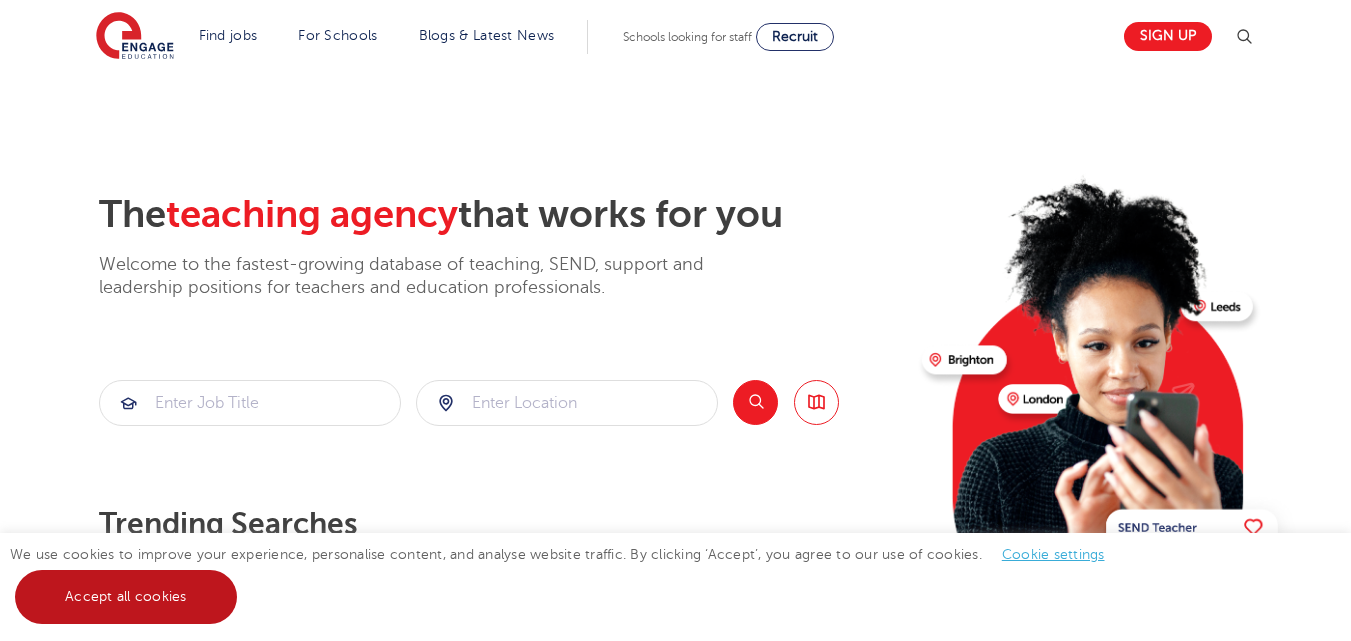 click on "Accept all cookies" at bounding box center (126, 597) 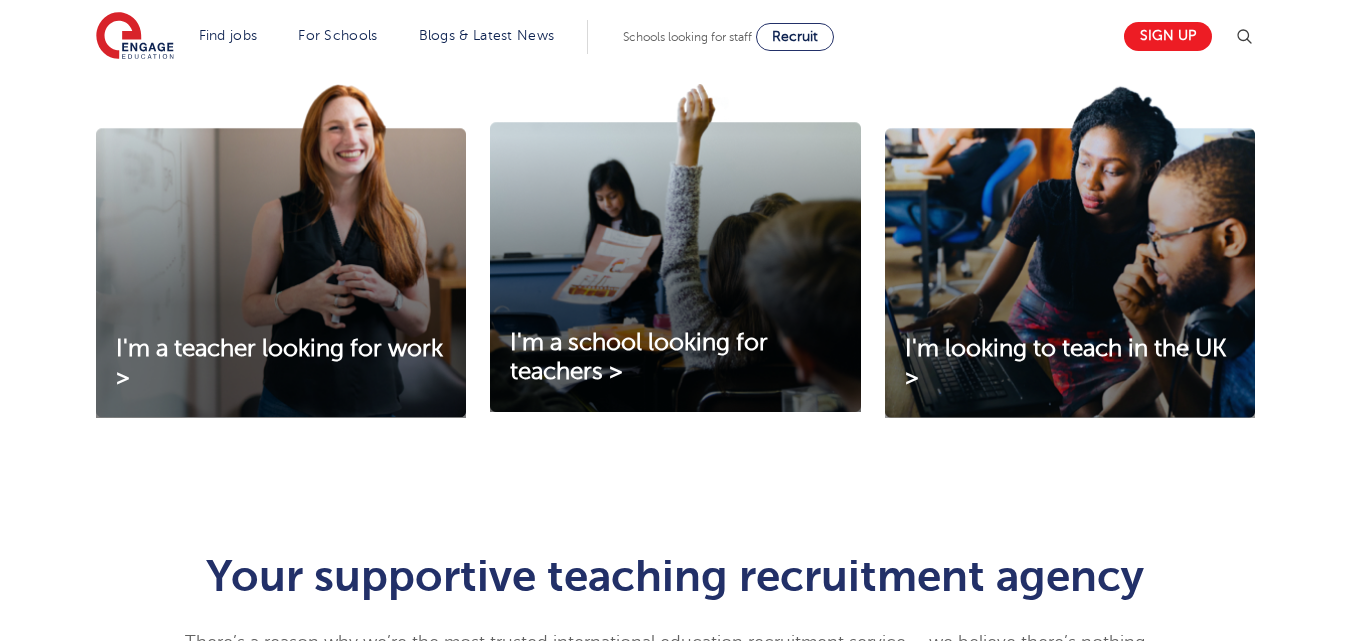 scroll, scrollTop: 700, scrollLeft: 0, axis: vertical 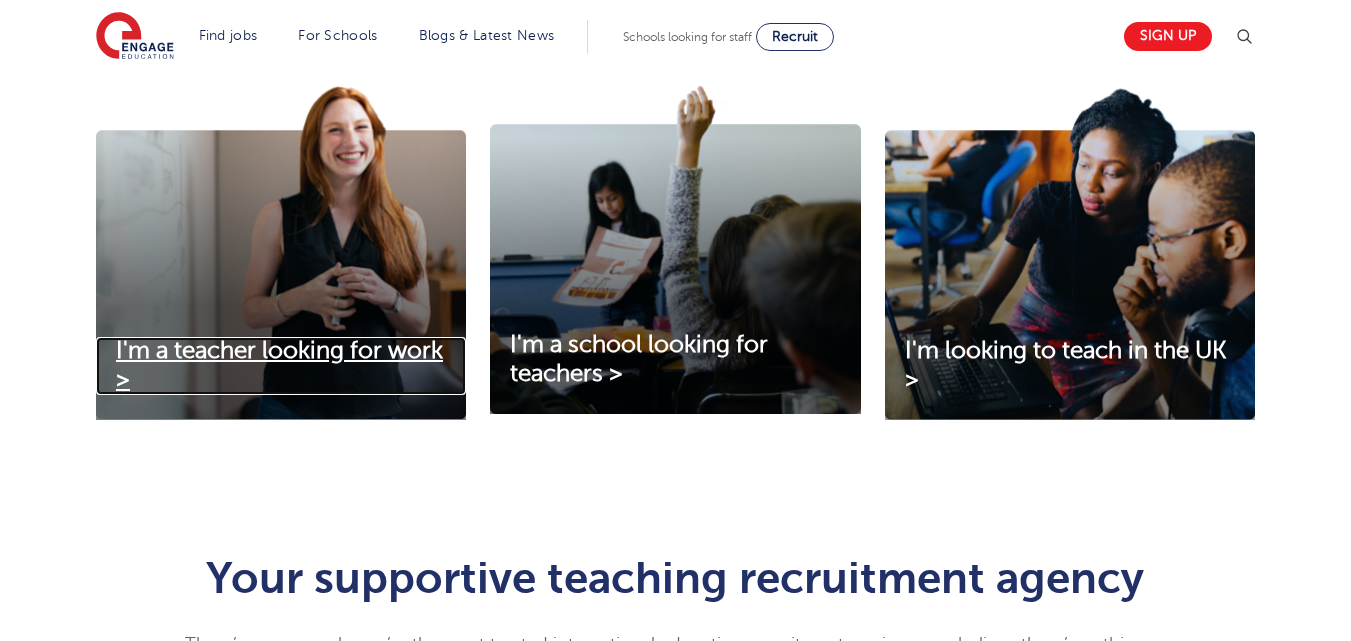 click on "I'm a teacher looking for work  >" at bounding box center [279, 365] 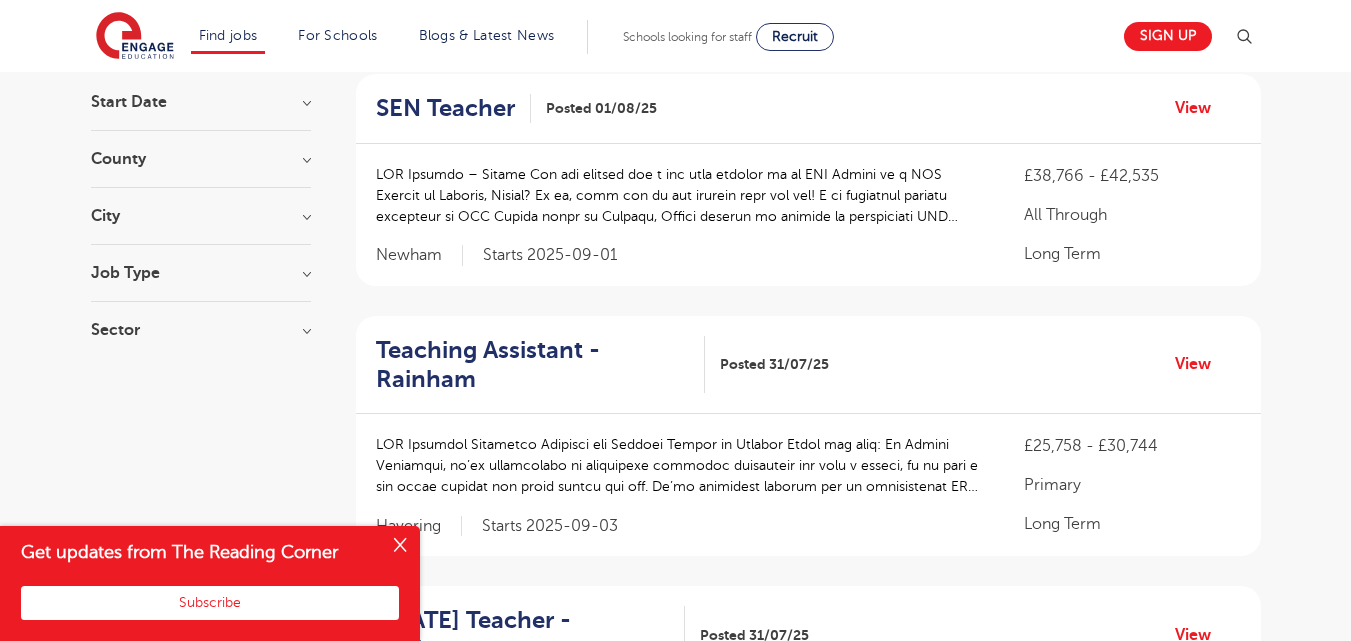scroll, scrollTop: 100, scrollLeft: 0, axis: vertical 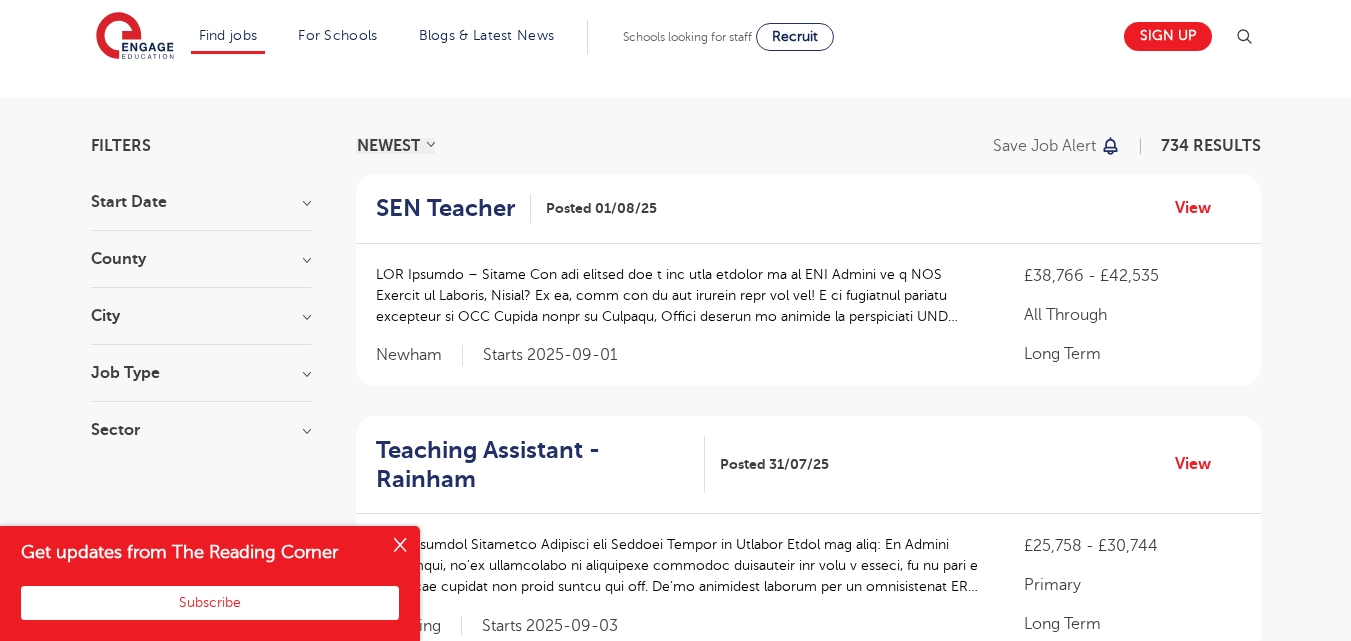 click on "Job Type" at bounding box center (201, 373) 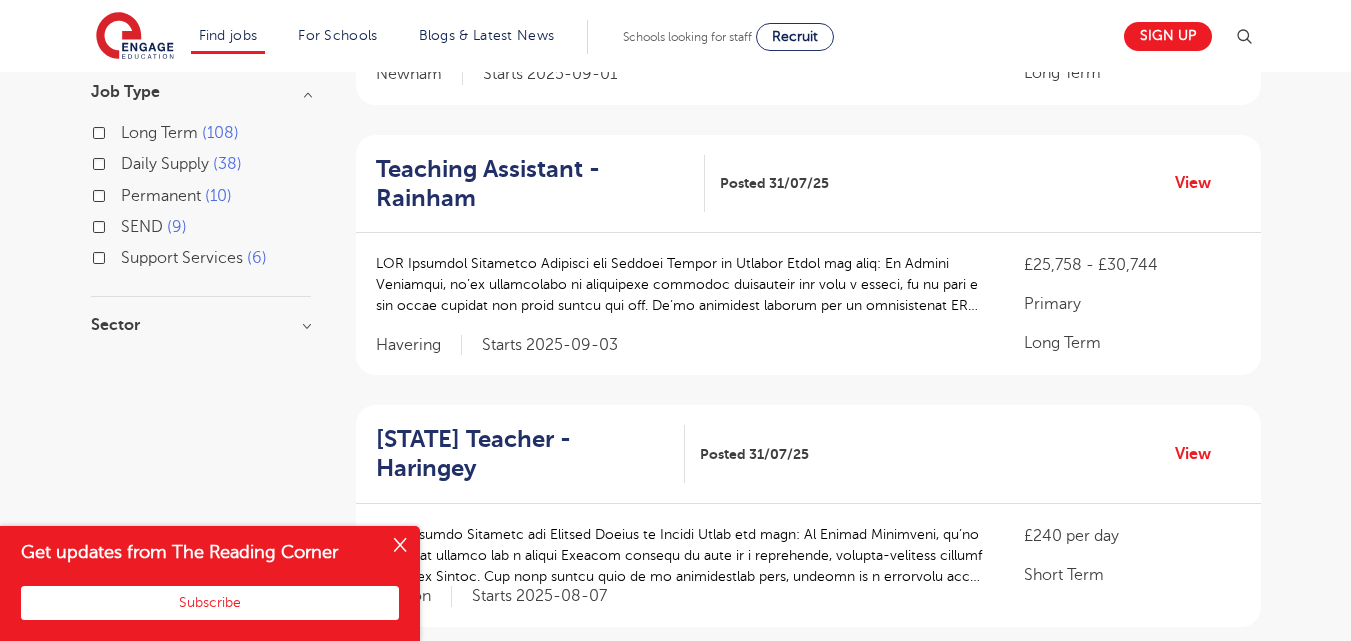 scroll, scrollTop: 400, scrollLeft: 0, axis: vertical 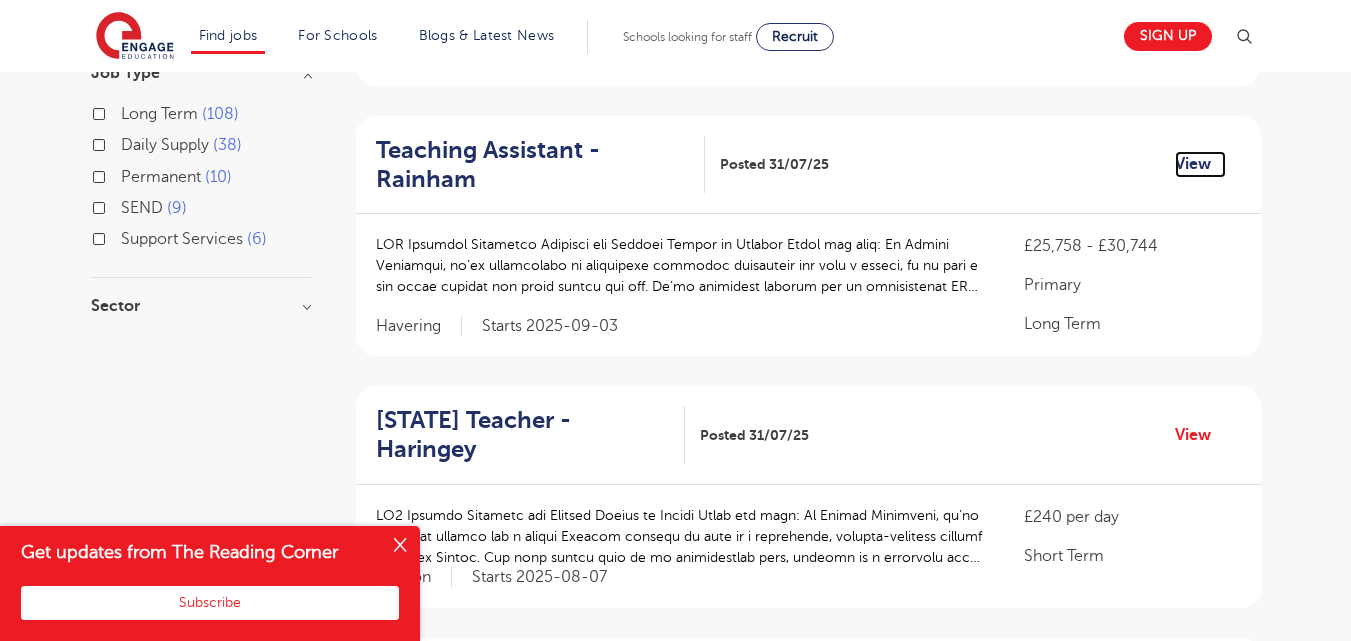 click on "View" at bounding box center (1200, 164) 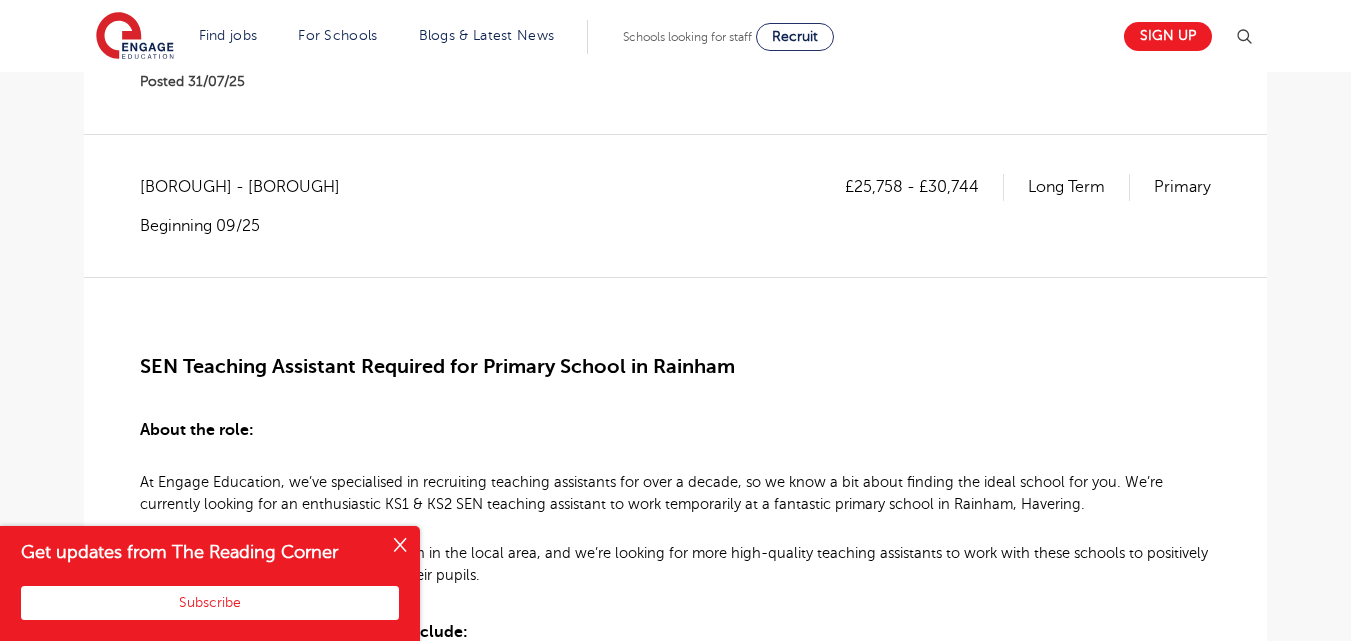 scroll, scrollTop: 0, scrollLeft: 0, axis: both 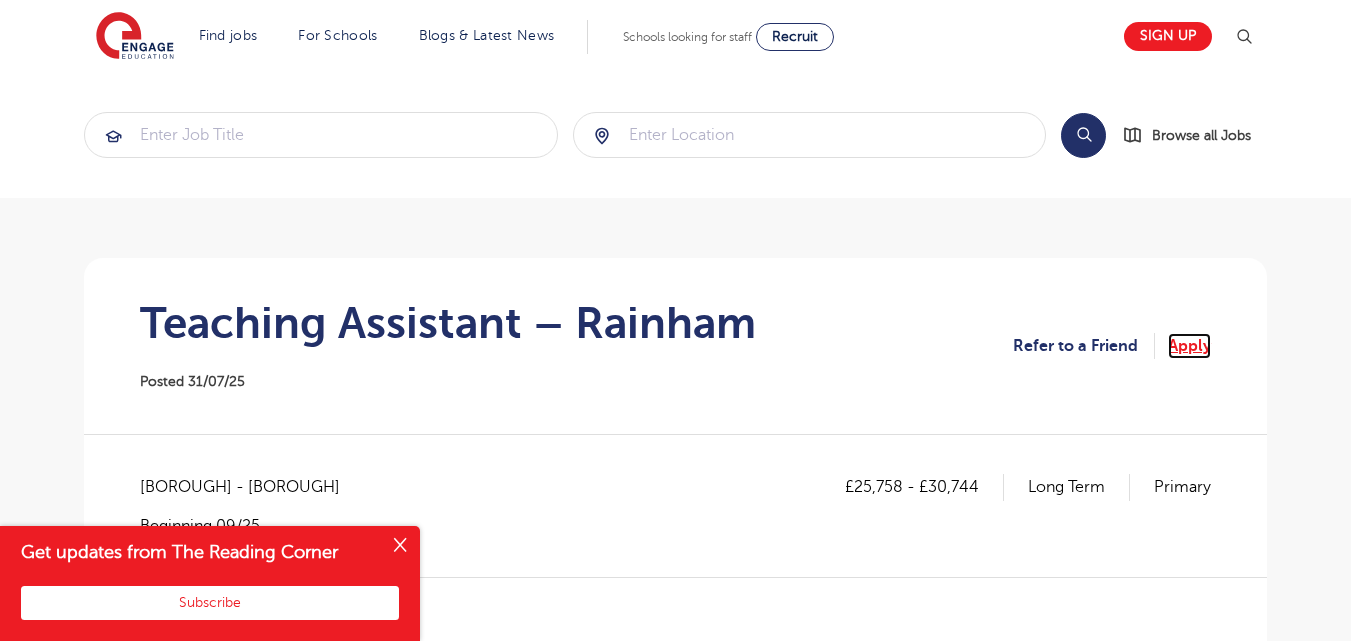 click on "Apply" at bounding box center [1189, 346] 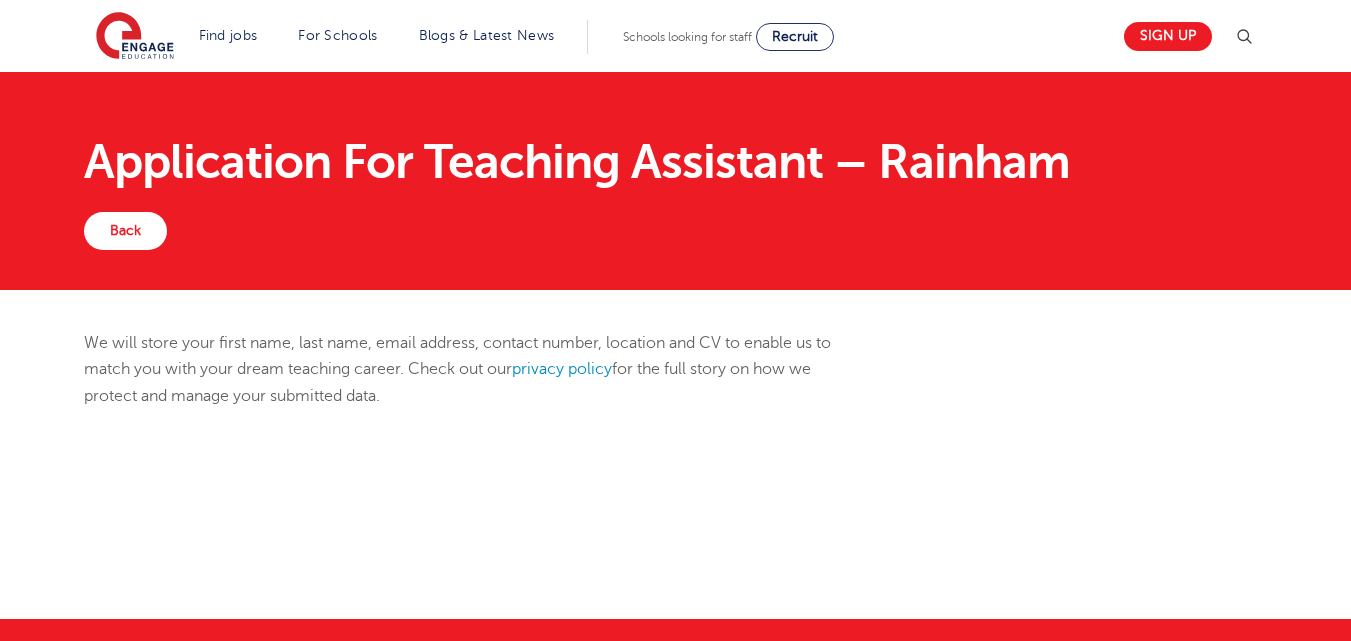 scroll, scrollTop: 0, scrollLeft: 0, axis: both 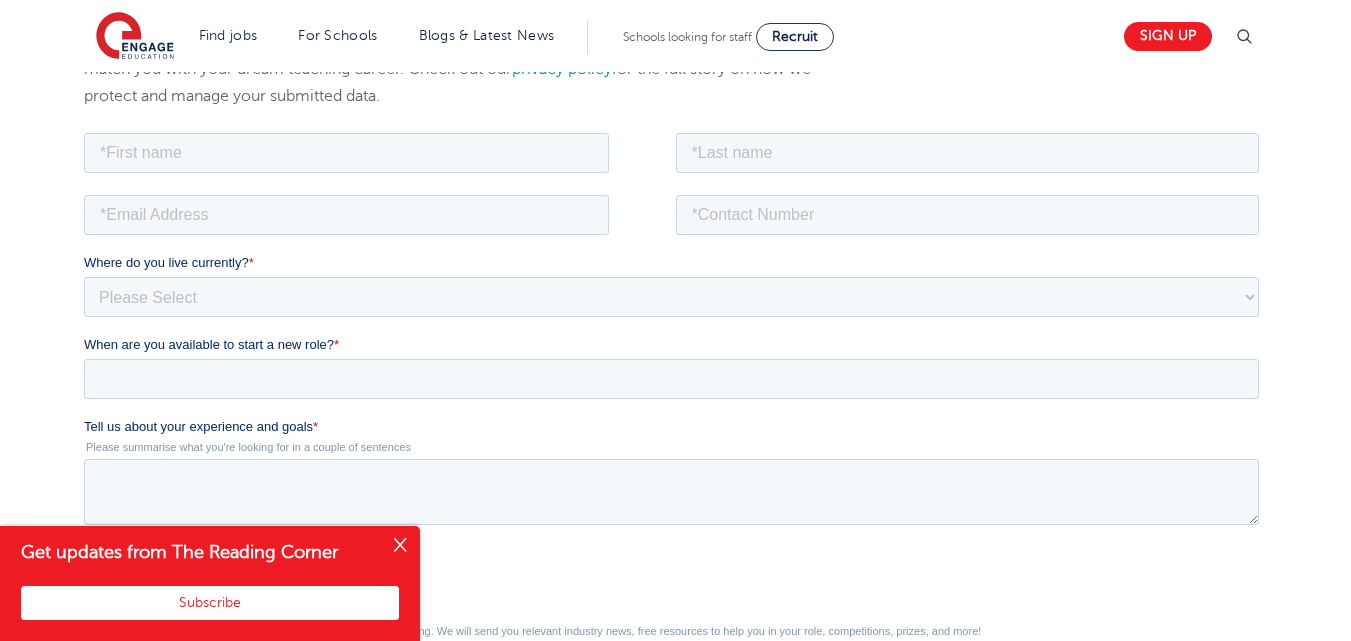 click at bounding box center [400, 546] 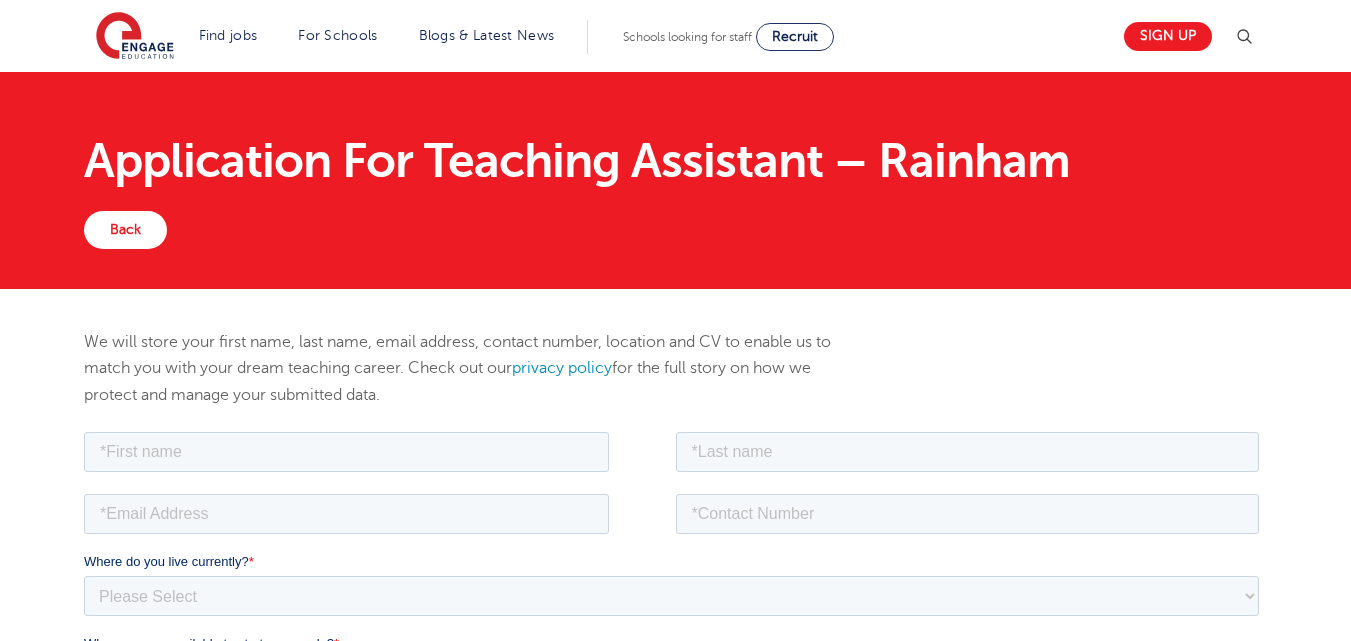 scroll, scrollTop: 0, scrollLeft: 0, axis: both 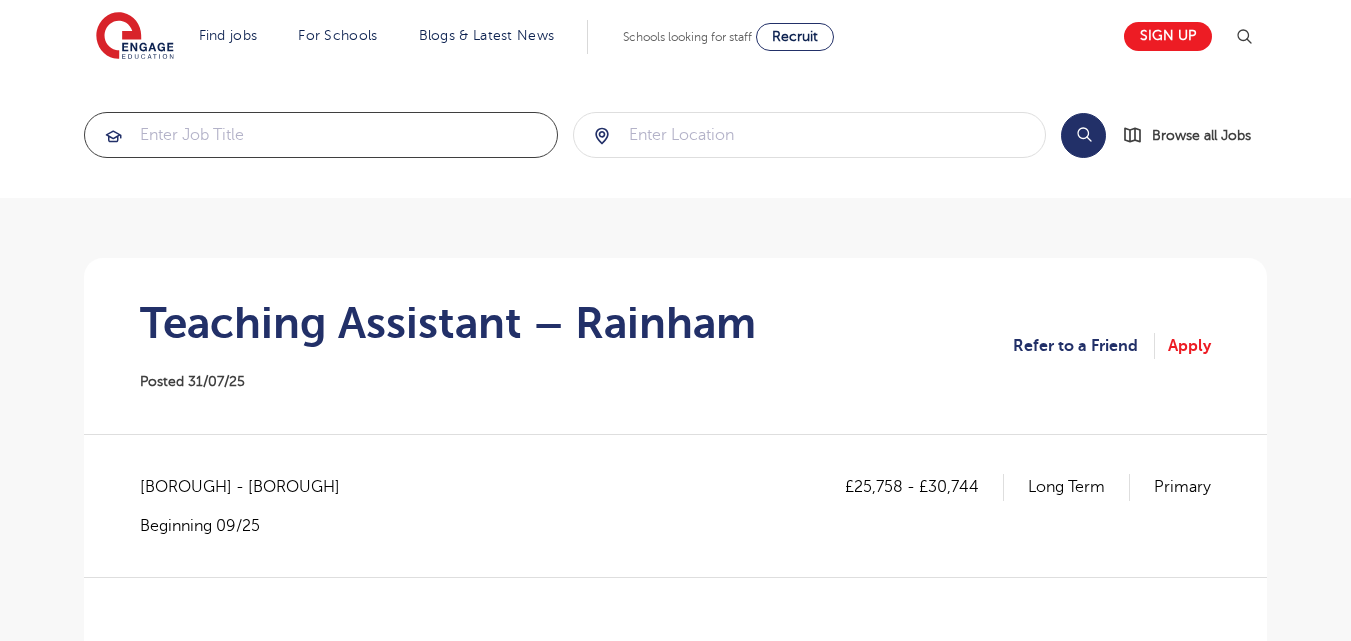 click at bounding box center (321, 135) 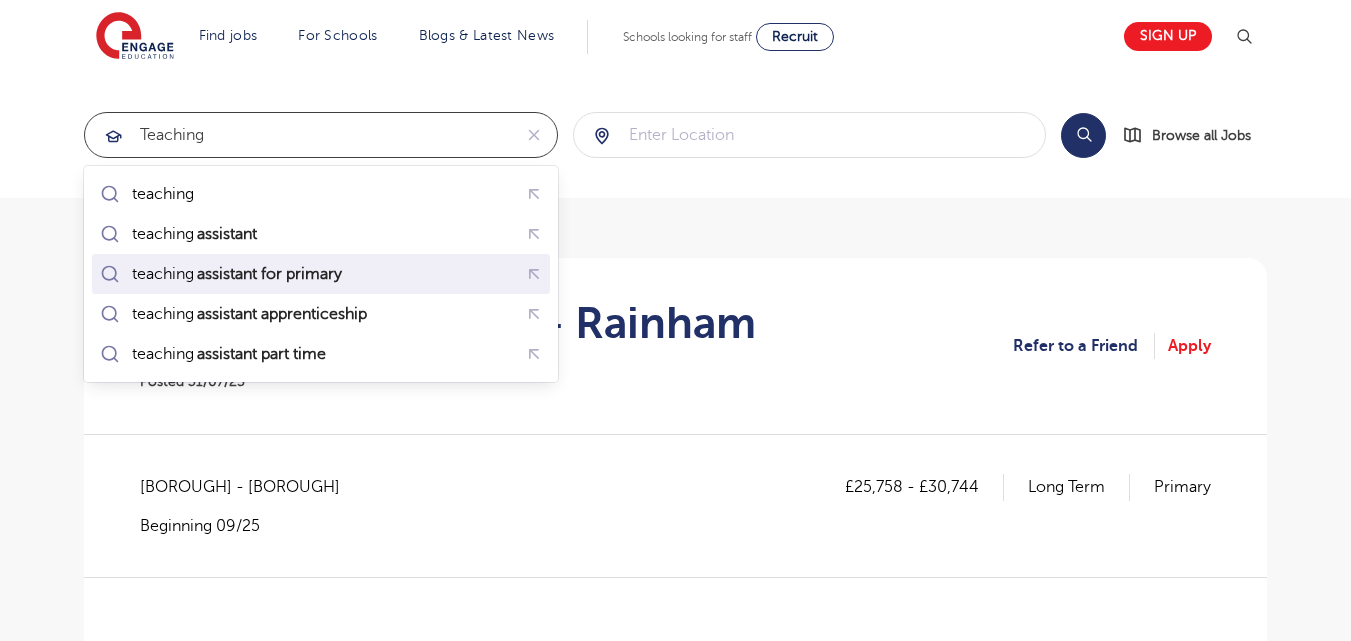click on "assistant for primary" at bounding box center [269, 274] 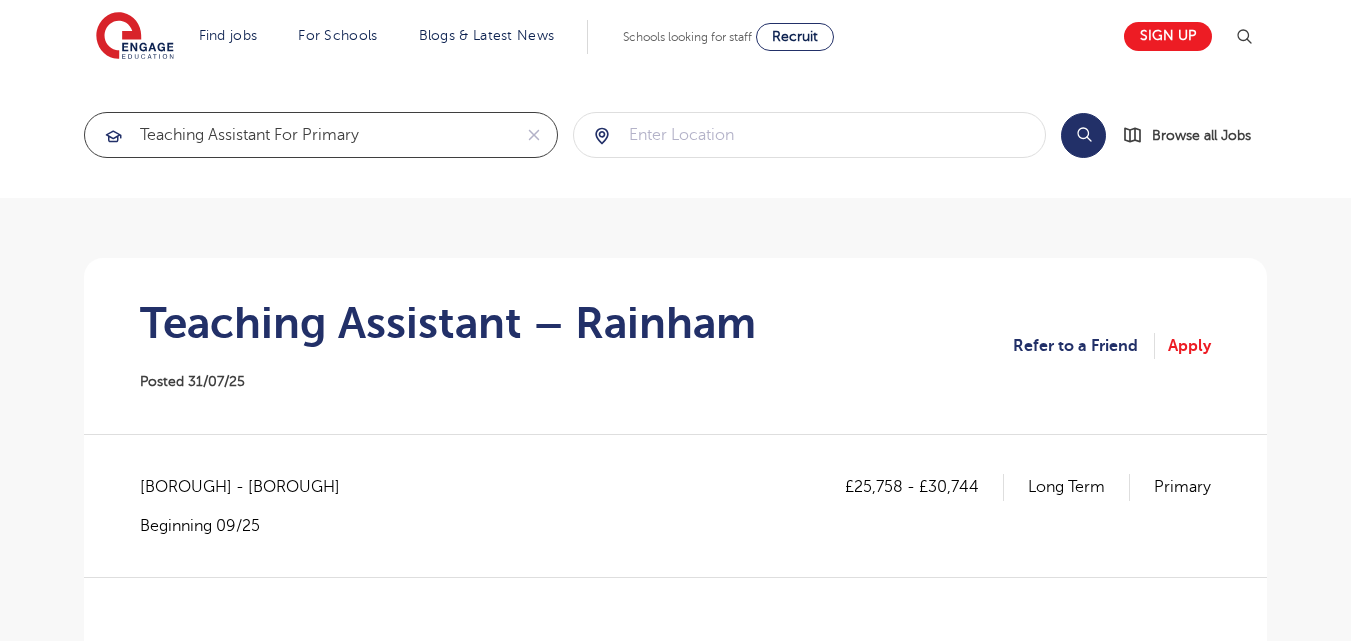 type on "teaching assistant for primary" 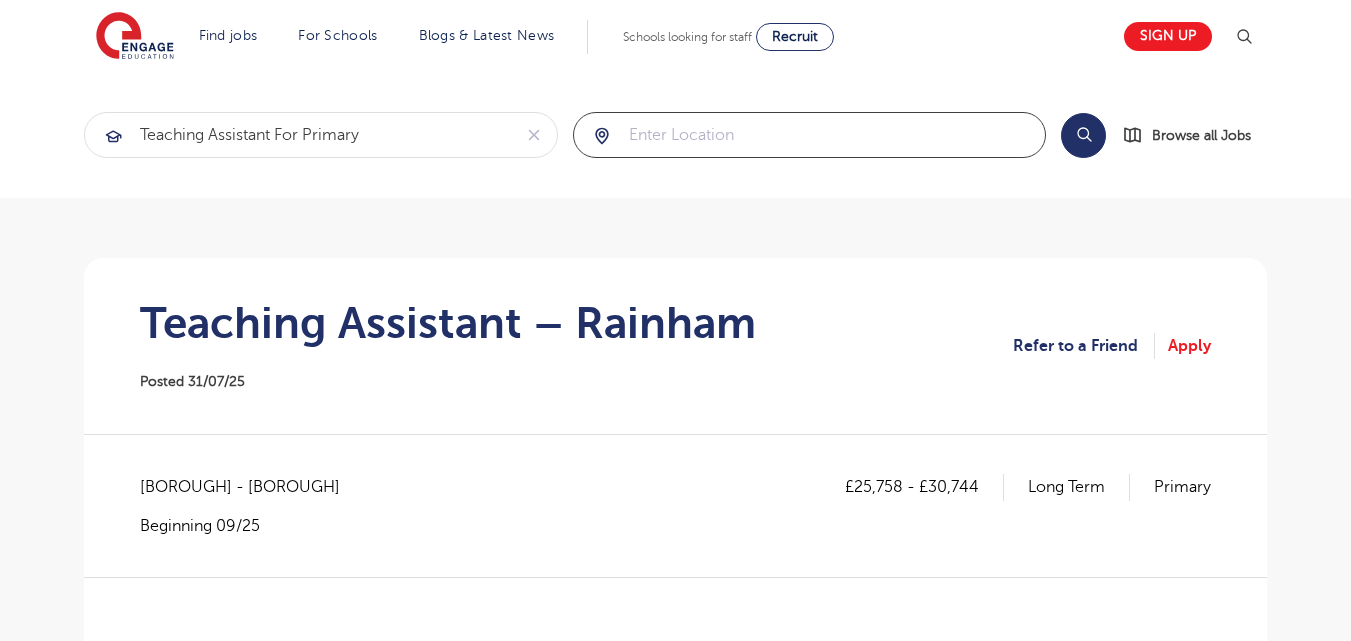 click at bounding box center [810, 135] 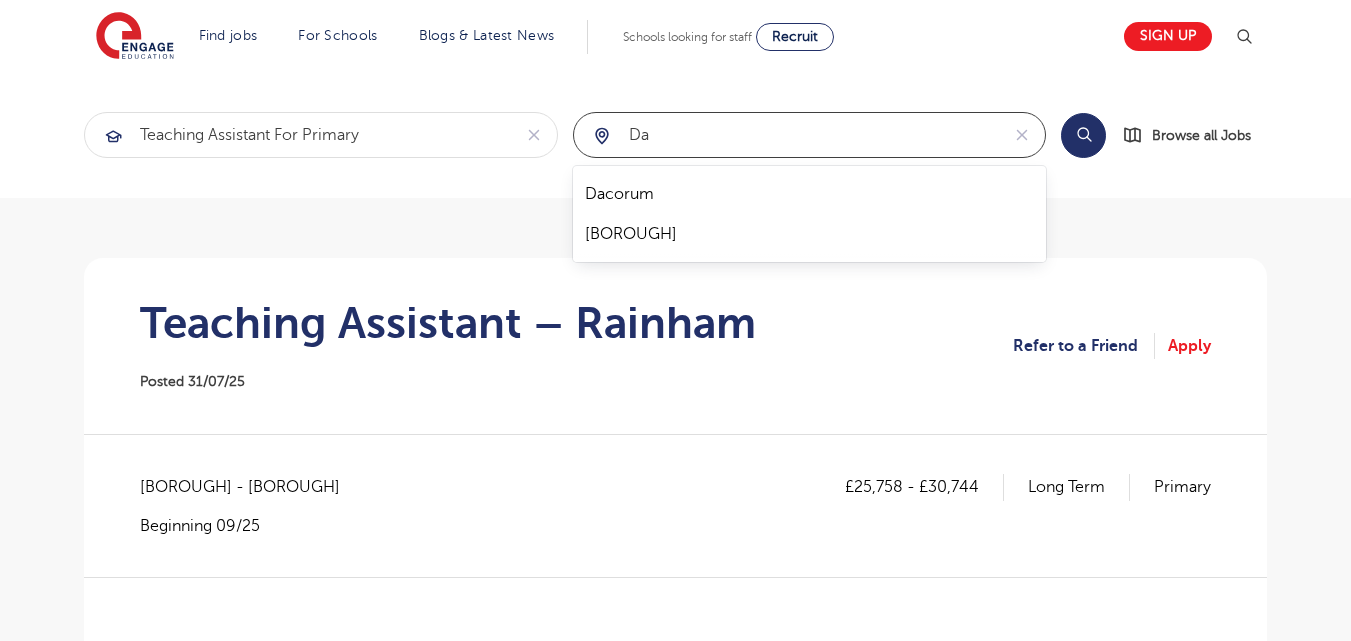 type on "d" 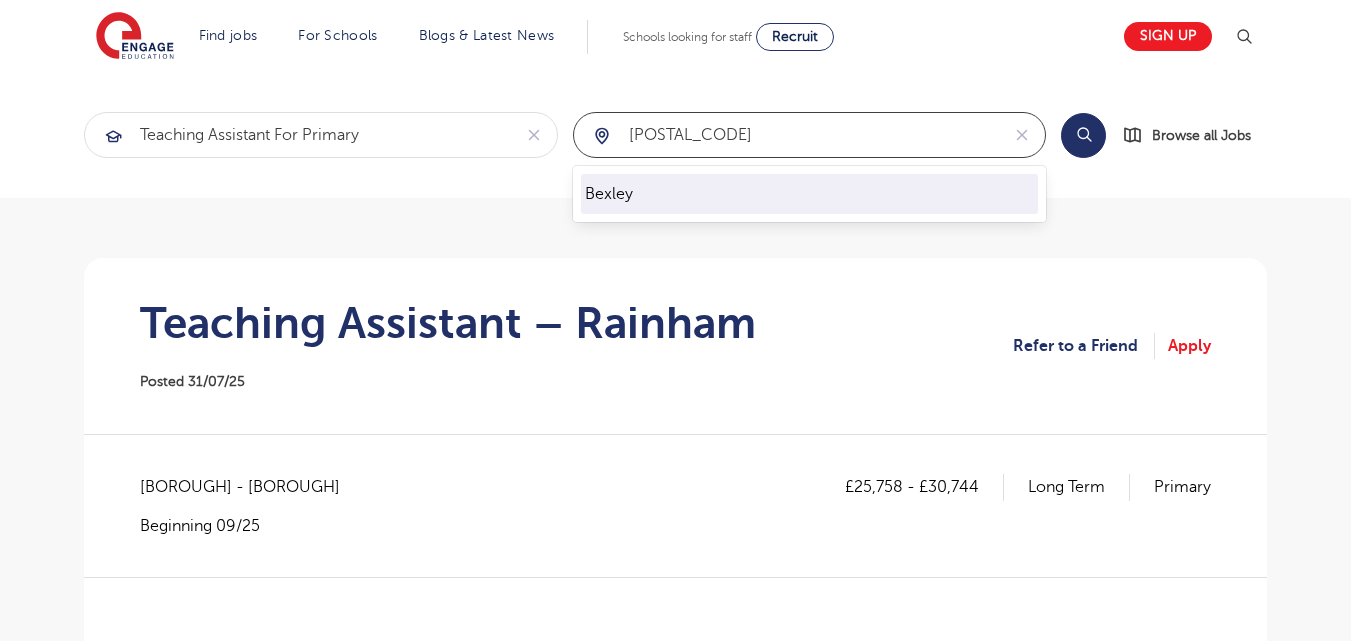 click on "Bexley" at bounding box center [810, 194] 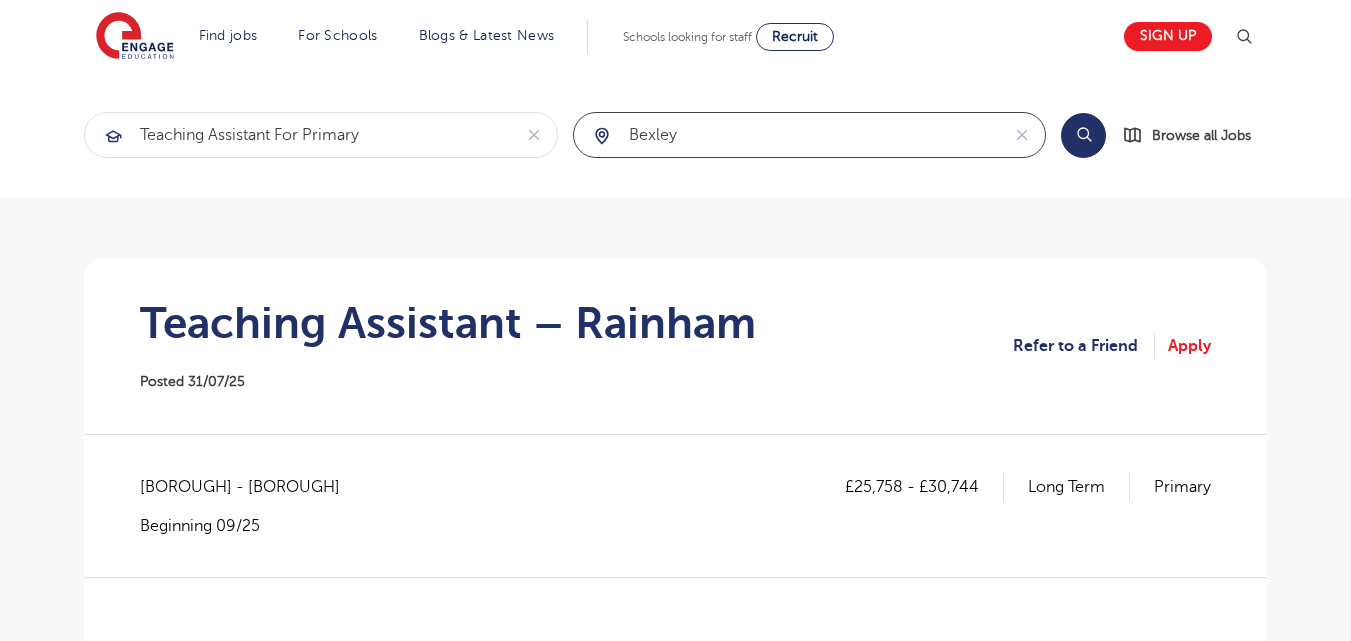 type on "Bexley" 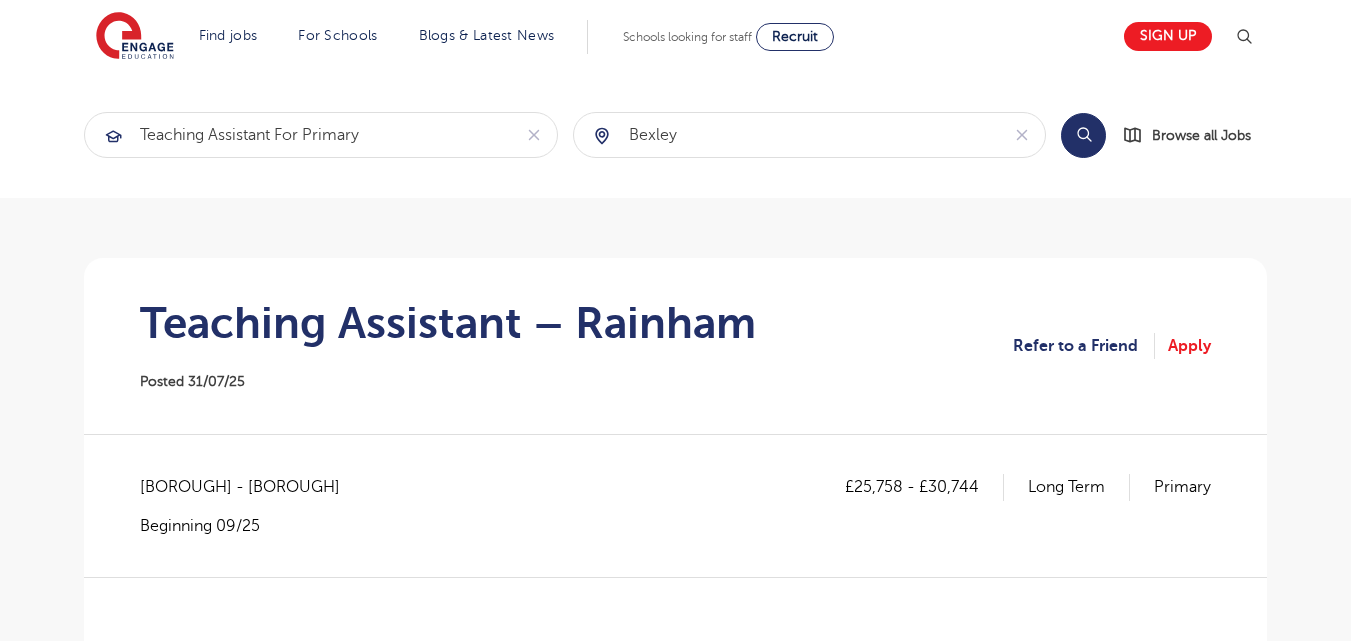 click on "Search" at bounding box center (1083, 135) 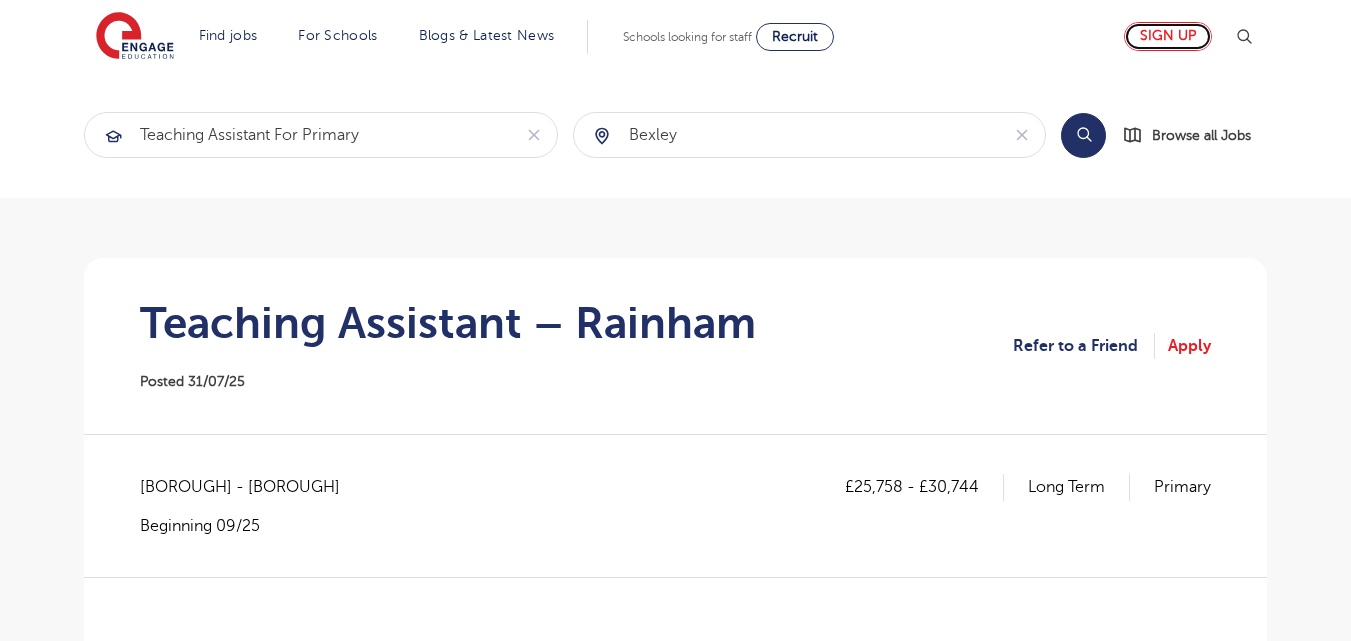 click on "Sign up" at bounding box center (1168, 36) 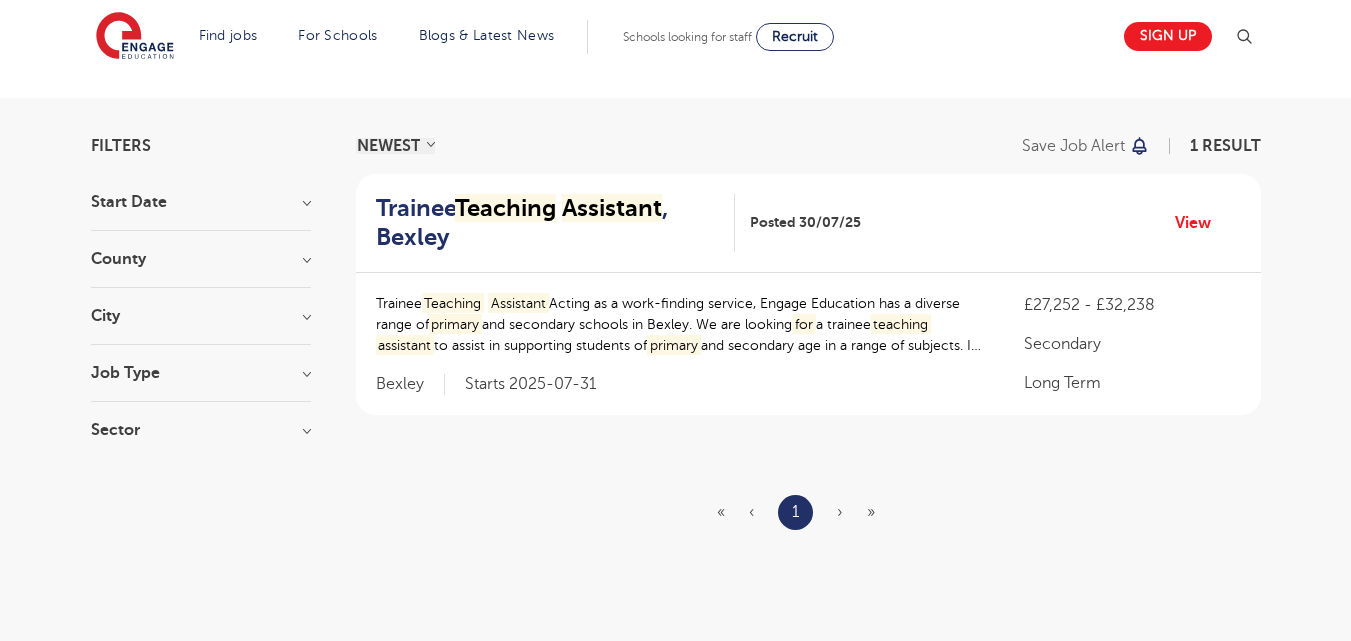 scroll, scrollTop: 0, scrollLeft: 0, axis: both 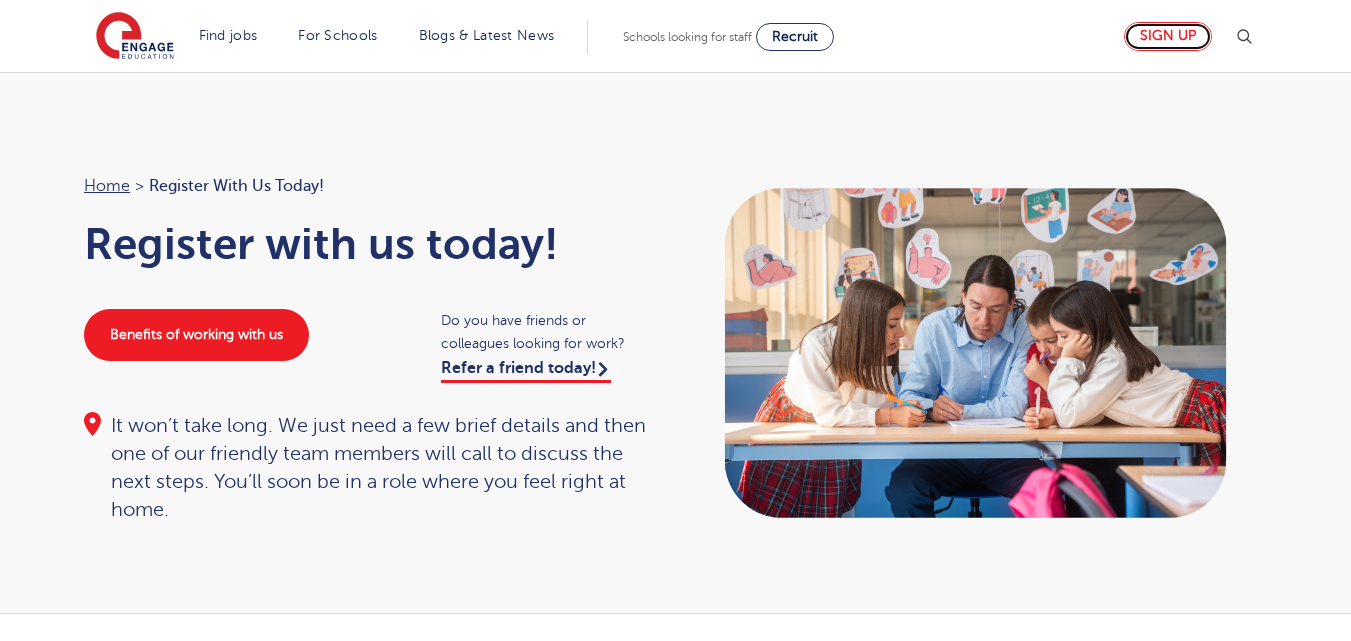 click on "Sign up" at bounding box center [1168, 36] 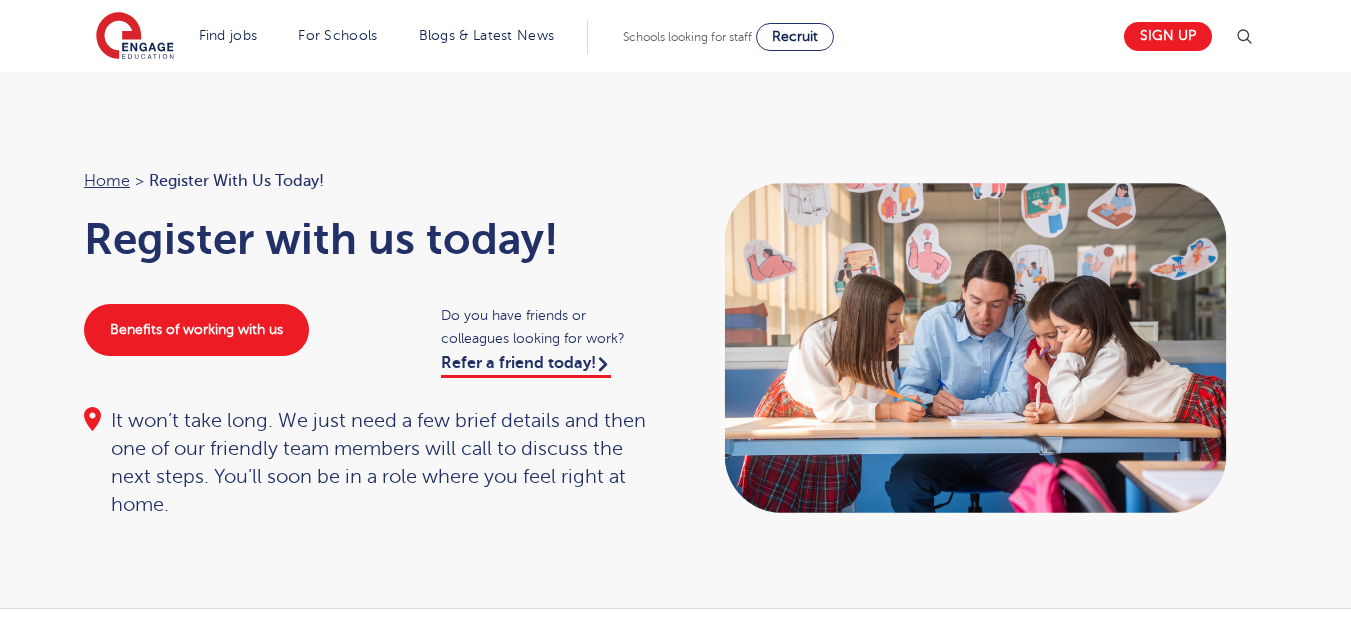 scroll, scrollTop: 0, scrollLeft: 0, axis: both 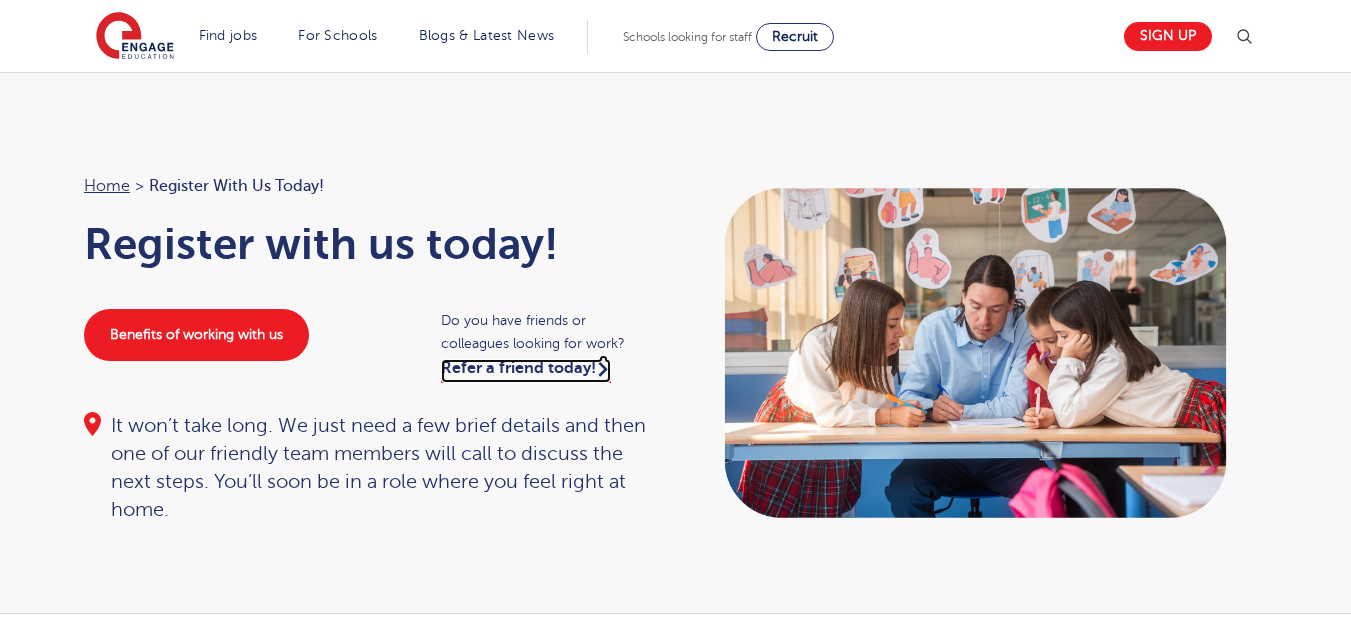 click on "Refer a friend today!" at bounding box center (526, 371) 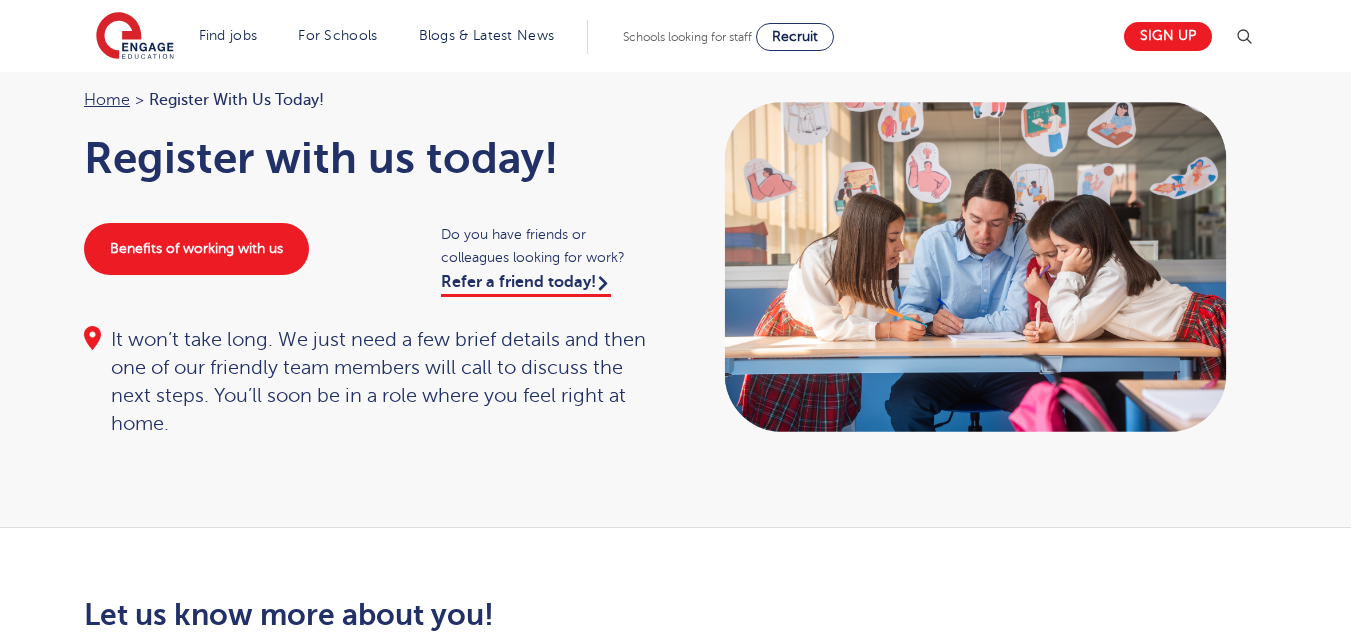 scroll, scrollTop: 0, scrollLeft: 0, axis: both 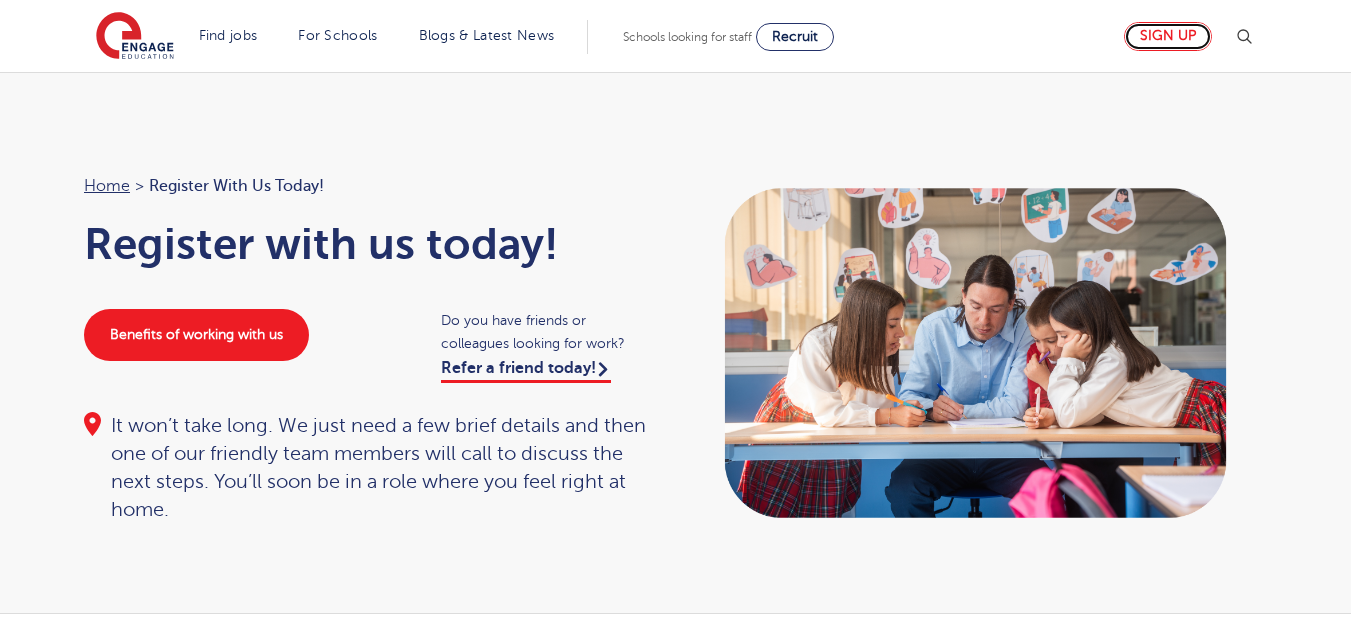 click on "Sign up" at bounding box center (1168, 36) 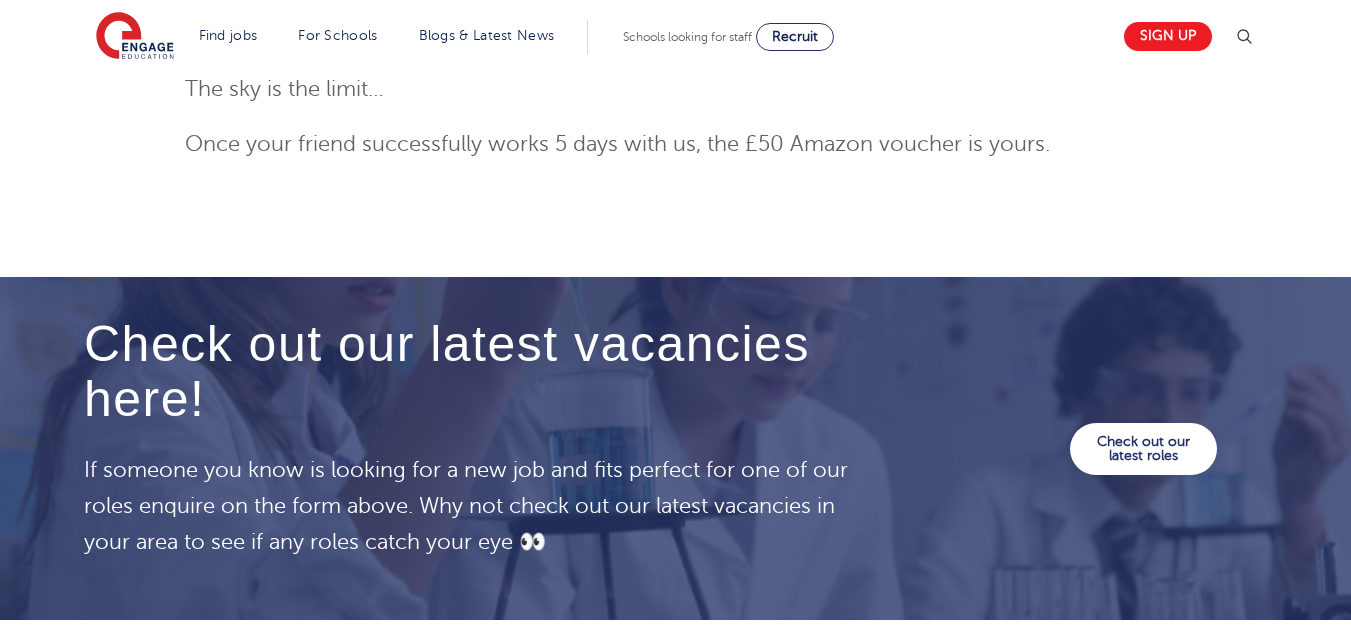 scroll, scrollTop: 700, scrollLeft: 0, axis: vertical 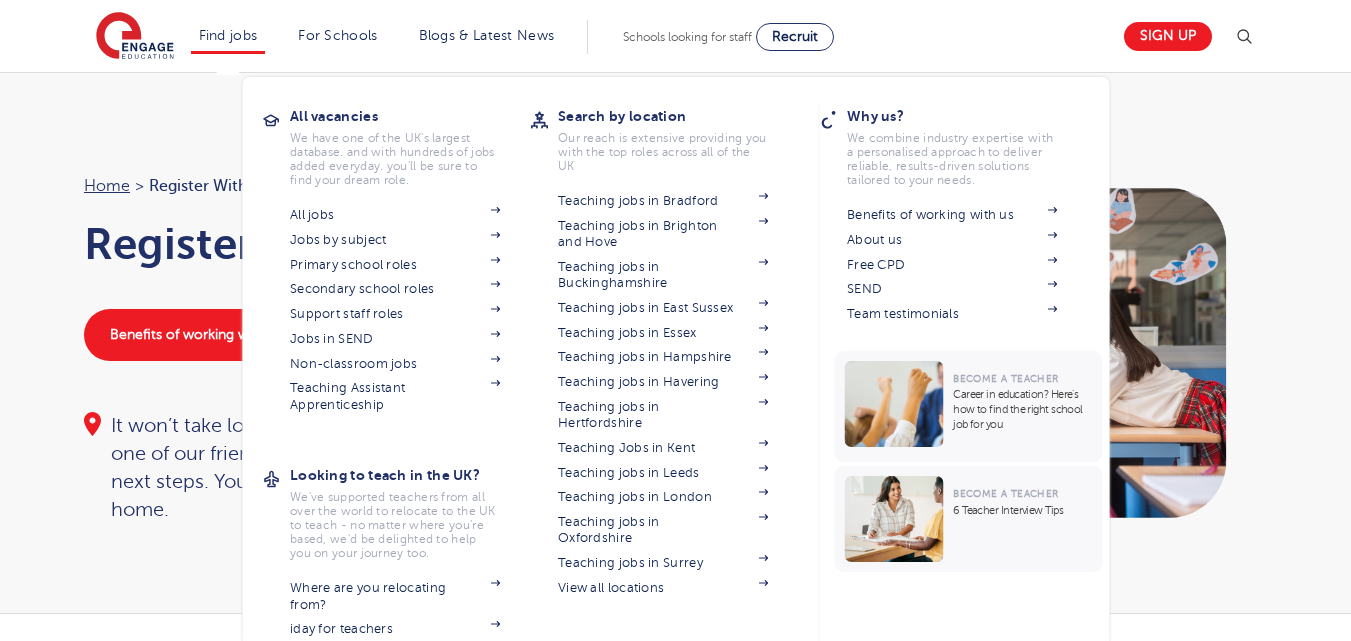click on "Find jobs All vacancies We have one of the UK's largest database. and with hundreds of jobs added everyday. you'll be sure to find your dream role.
All jobs
Jobs by subject
Primary school roles
Secondary school roles
Support staff roles
Jobs in SEND
Non-classroom jobs
Teaching Assistant Apprenticeship
Looking to teach in the UK? We've supported teachers from all over the world to relocate to the UK to teach - no matter where you're based, we'd be delighted to help you on your journey too.
Where are you relocating from?
iday for teachers
Search by location Our reach is extensive providing you with the top roles across all of the UK
Teaching jobs in [CITY]
Teaching jobs in [CITY]
Teaching jobs in [COUNTY]
Teaching jobs in [COUNTY]
Teaching jobs in [COUNTY]
Teaching jobs in [COUNTY]
Teaching jobs in [BOROUGH]
Teaching jobs in [COUNTY]
Teaching Jobs in [COUNTY]" at bounding box center (228, 37) 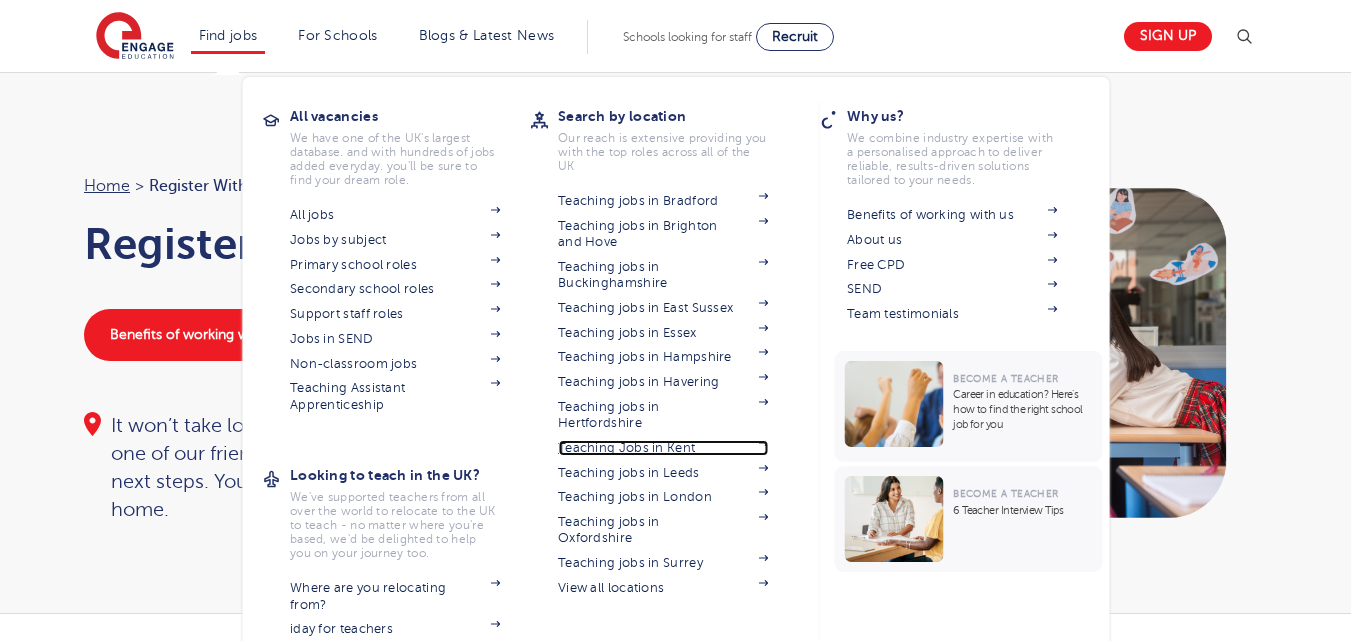 click on "Teaching Jobs in Kent" at bounding box center (663, 448) 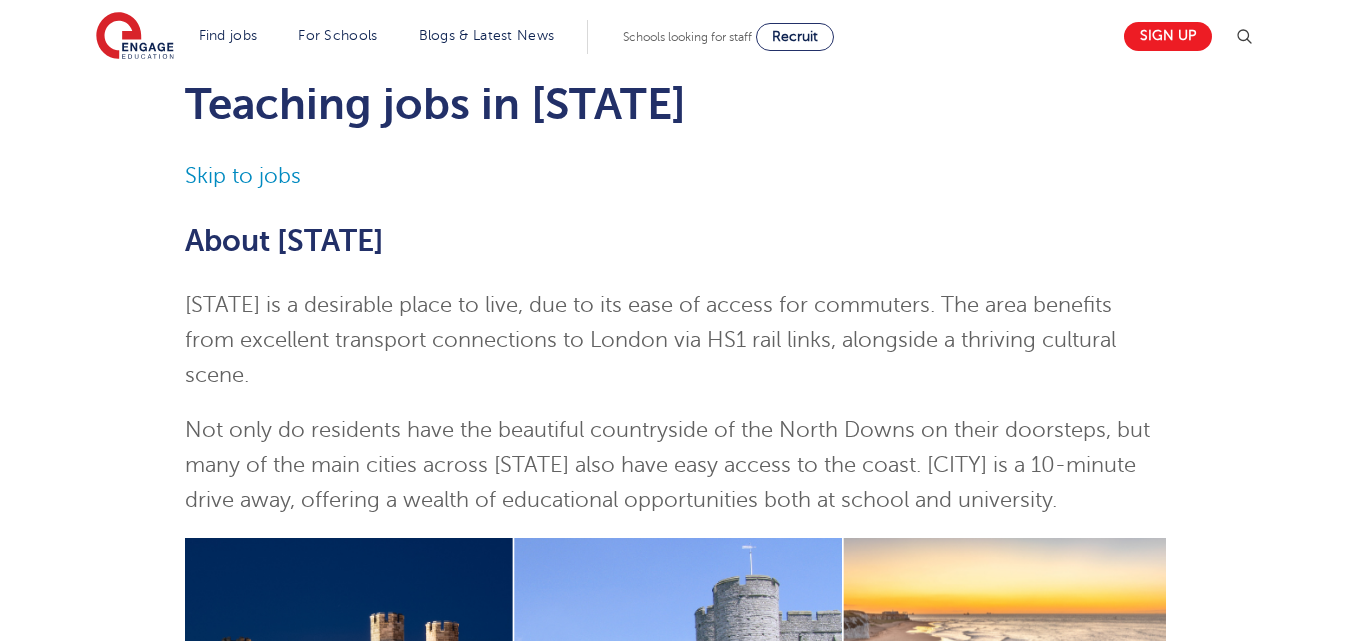 scroll, scrollTop: 0, scrollLeft: 0, axis: both 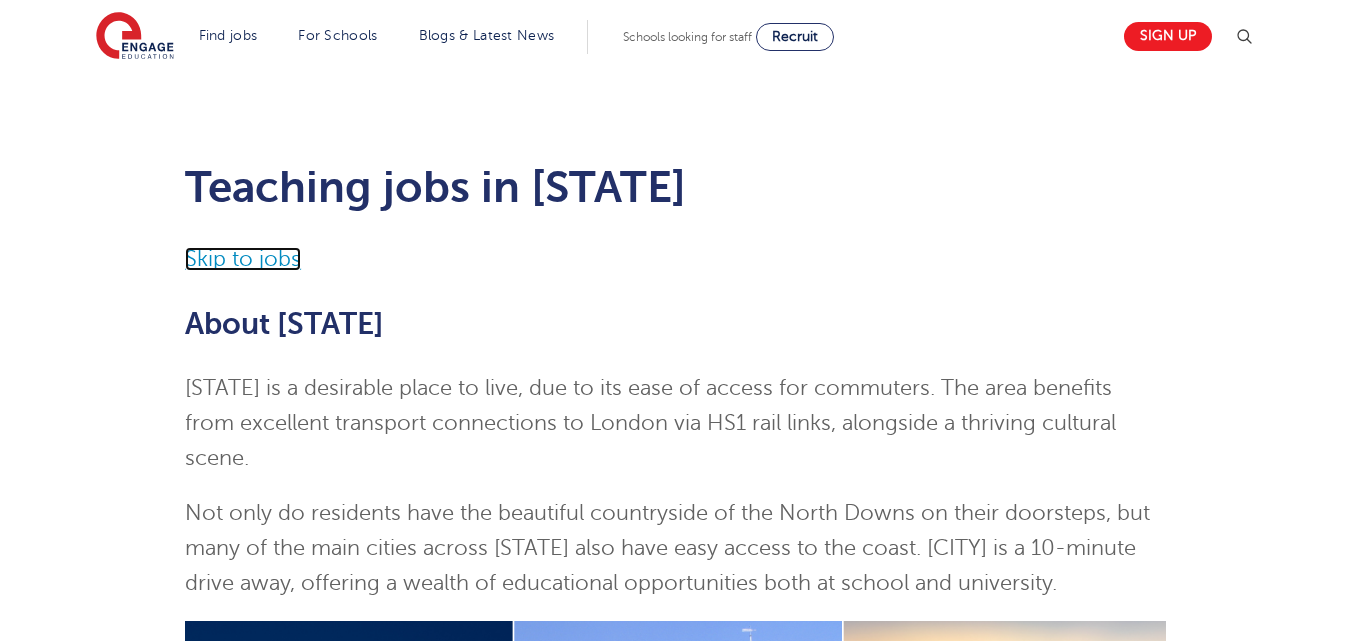 click on "Skip to jobs" at bounding box center (243, 259) 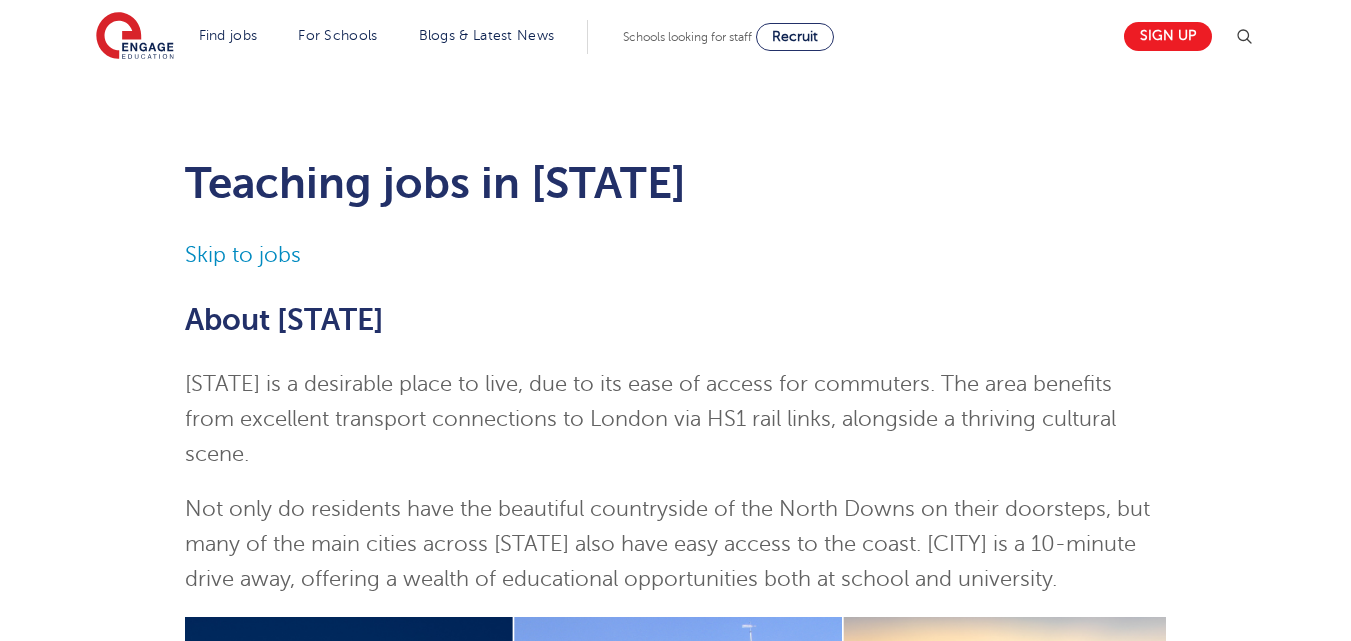 scroll, scrollTop: 0, scrollLeft: 0, axis: both 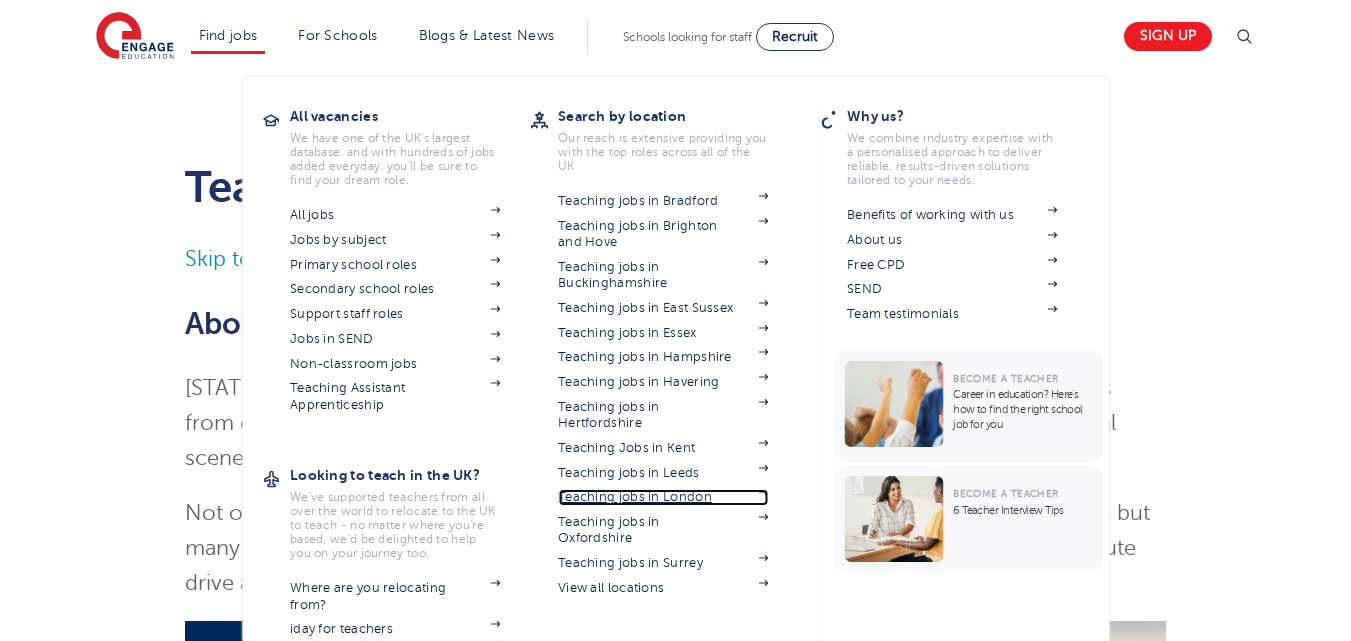 click on "Teaching jobs in London" at bounding box center (663, 497) 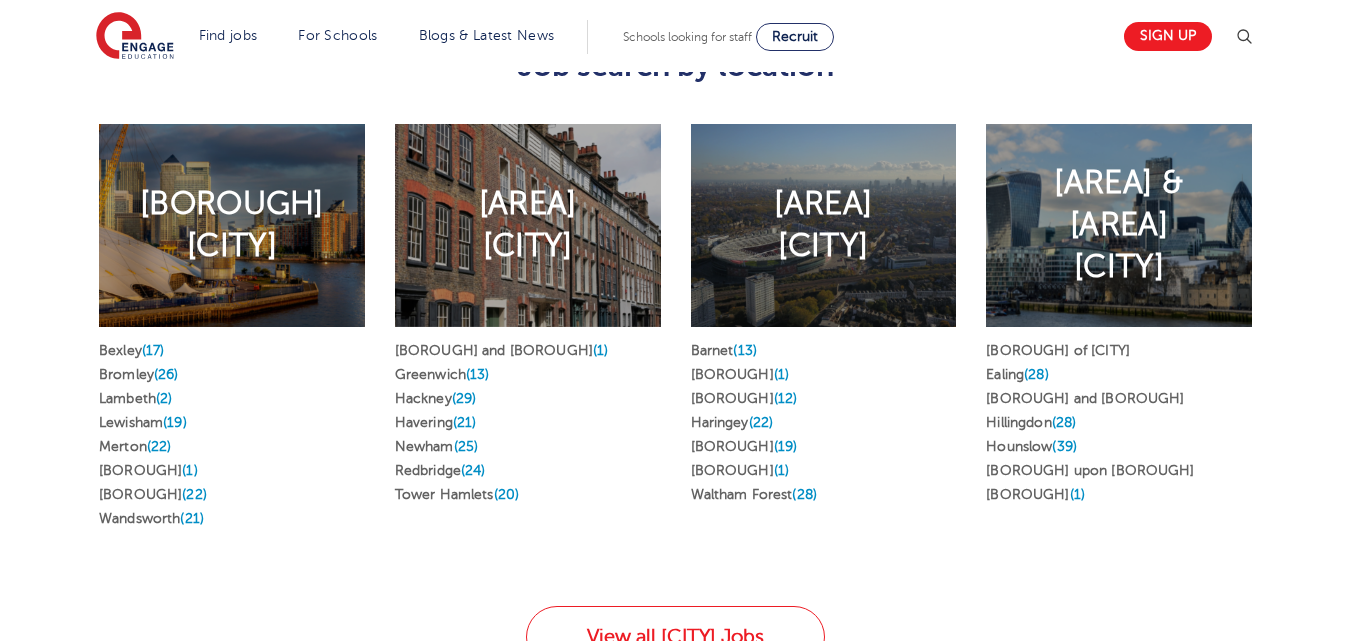 scroll, scrollTop: 1000, scrollLeft: 0, axis: vertical 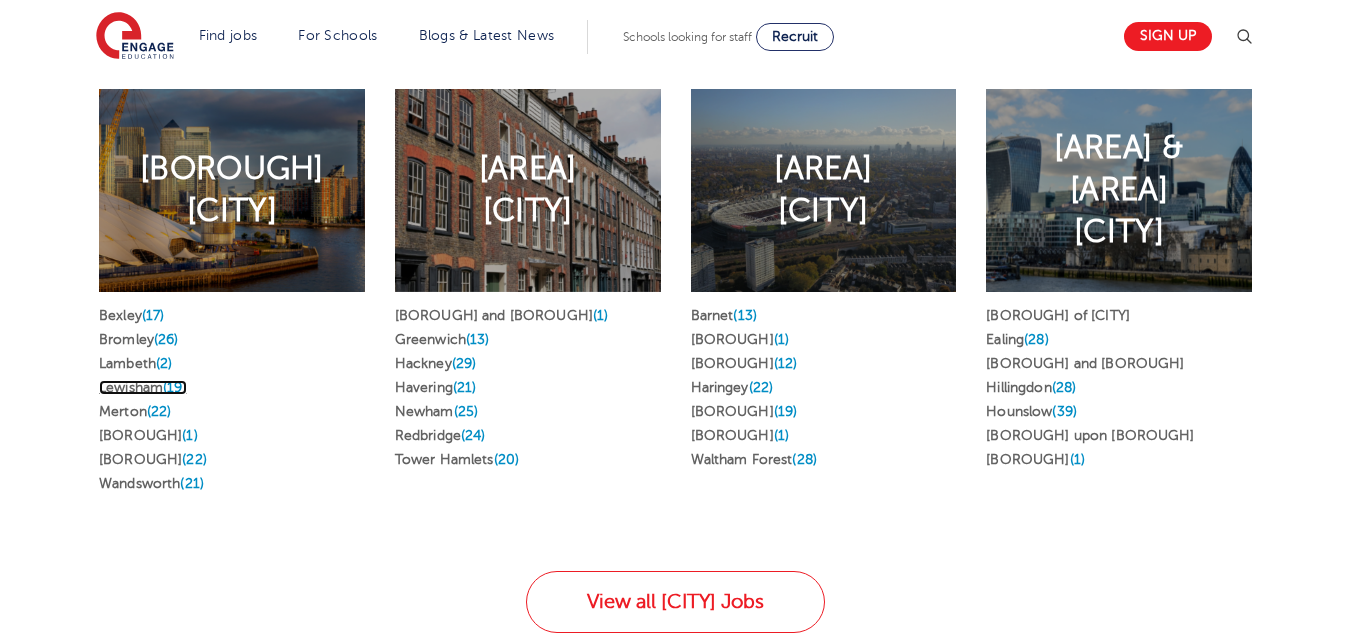 click on "[BOROUGH] (19)" at bounding box center [143, 387] 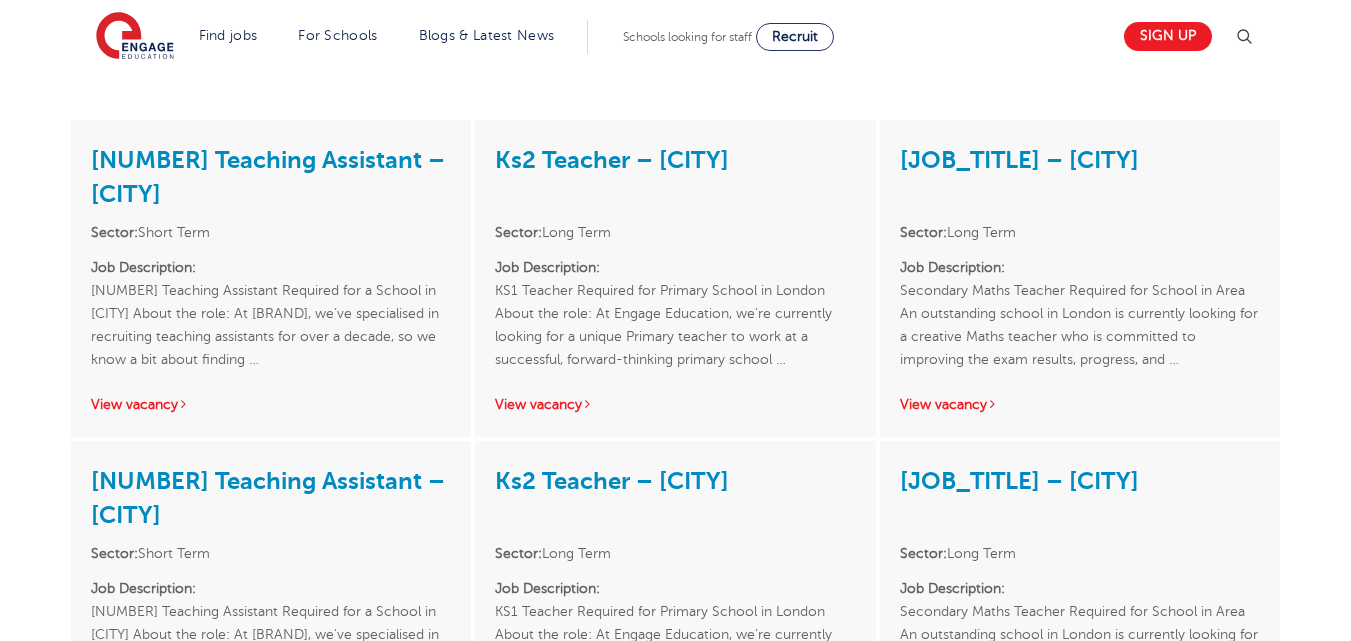 scroll, scrollTop: 2400, scrollLeft: 0, axis: vertical 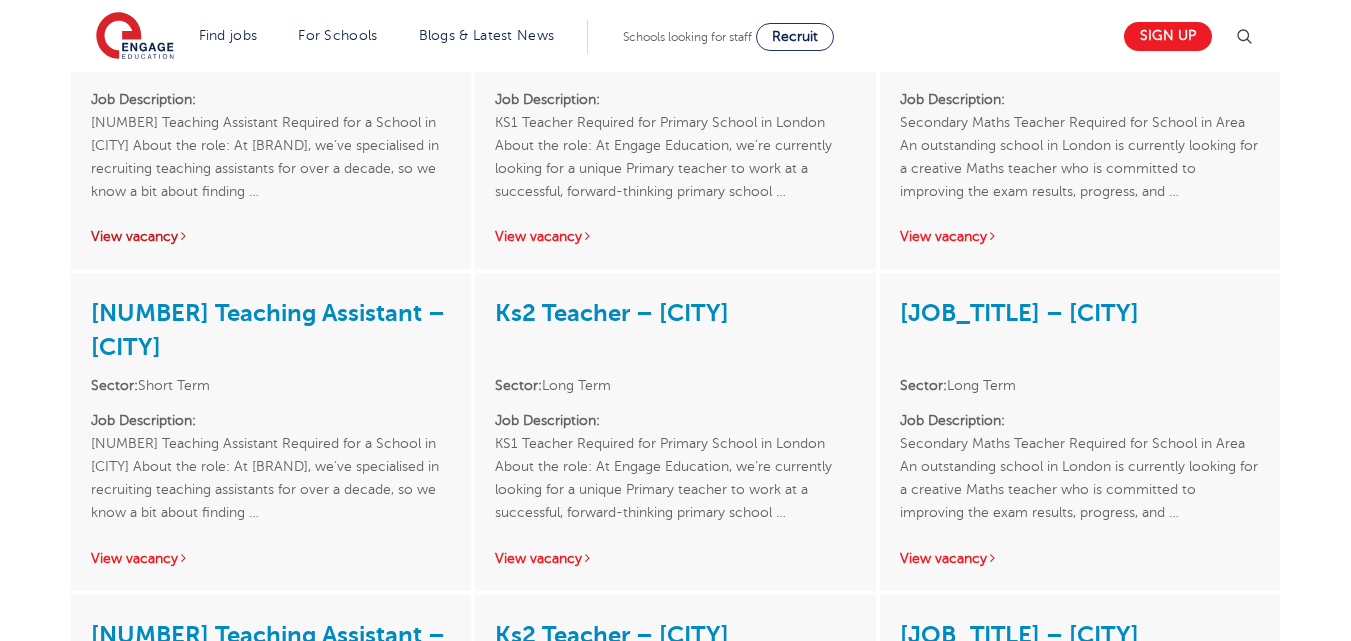 click on "View vacancy" at bounding box center (140, 236) 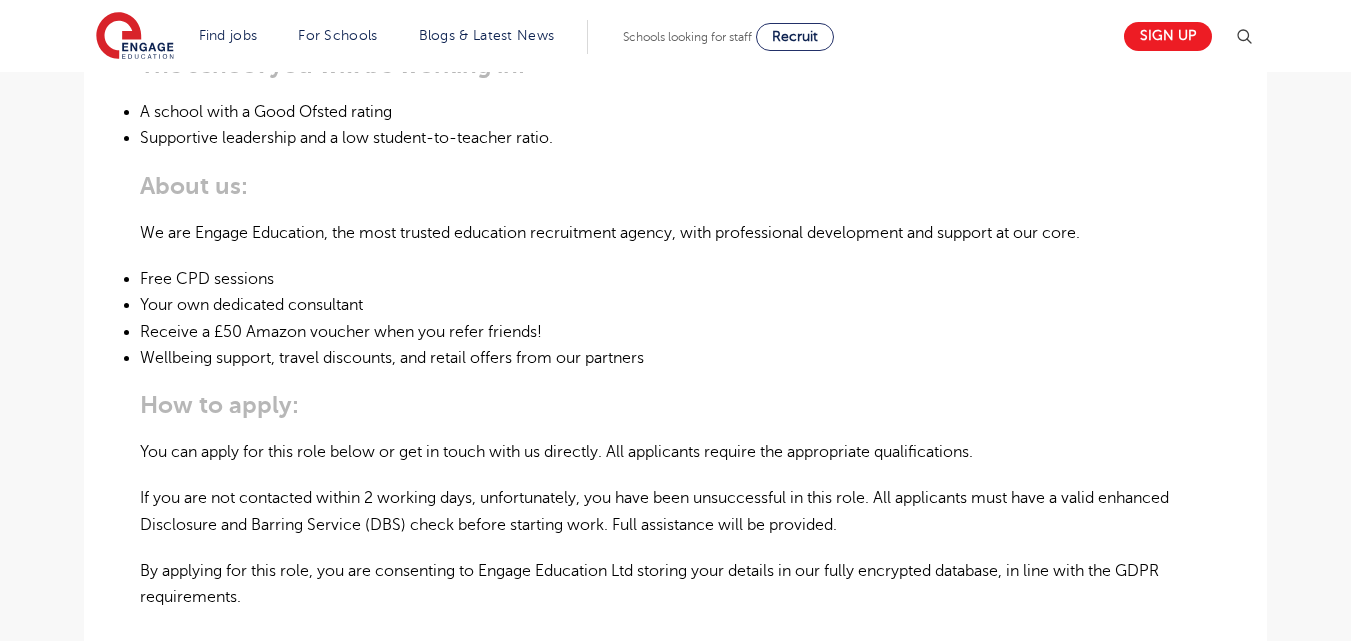 scroll, scrollTop: 1600, scrollLeft: 0, axis: vertical 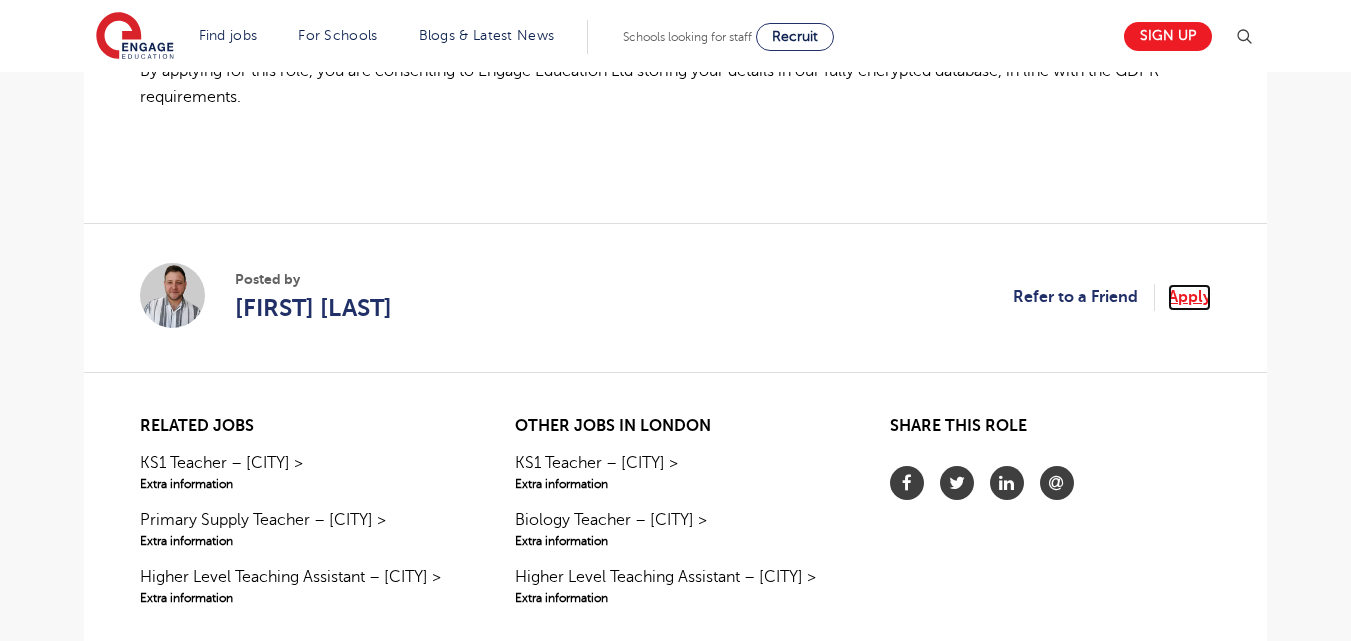 click on "Apply" at bounding box center (1189, 297) 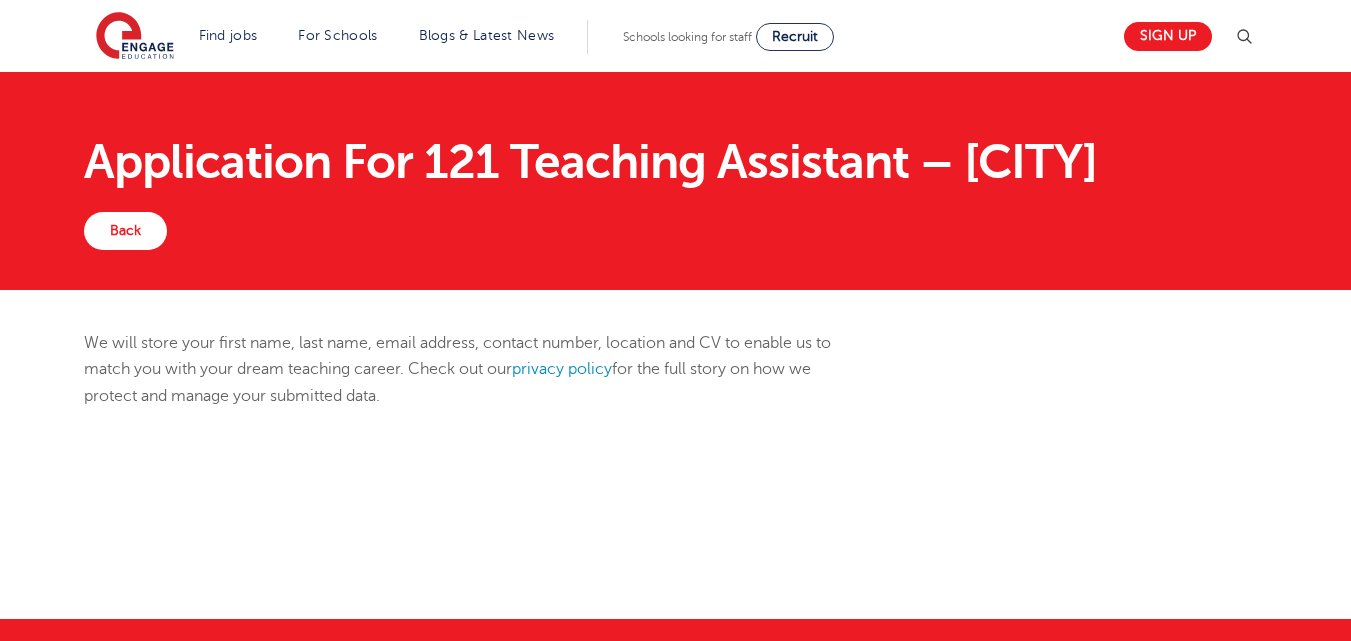 scroll, scrollTop: 0, scrollLeft: 0, axis: both 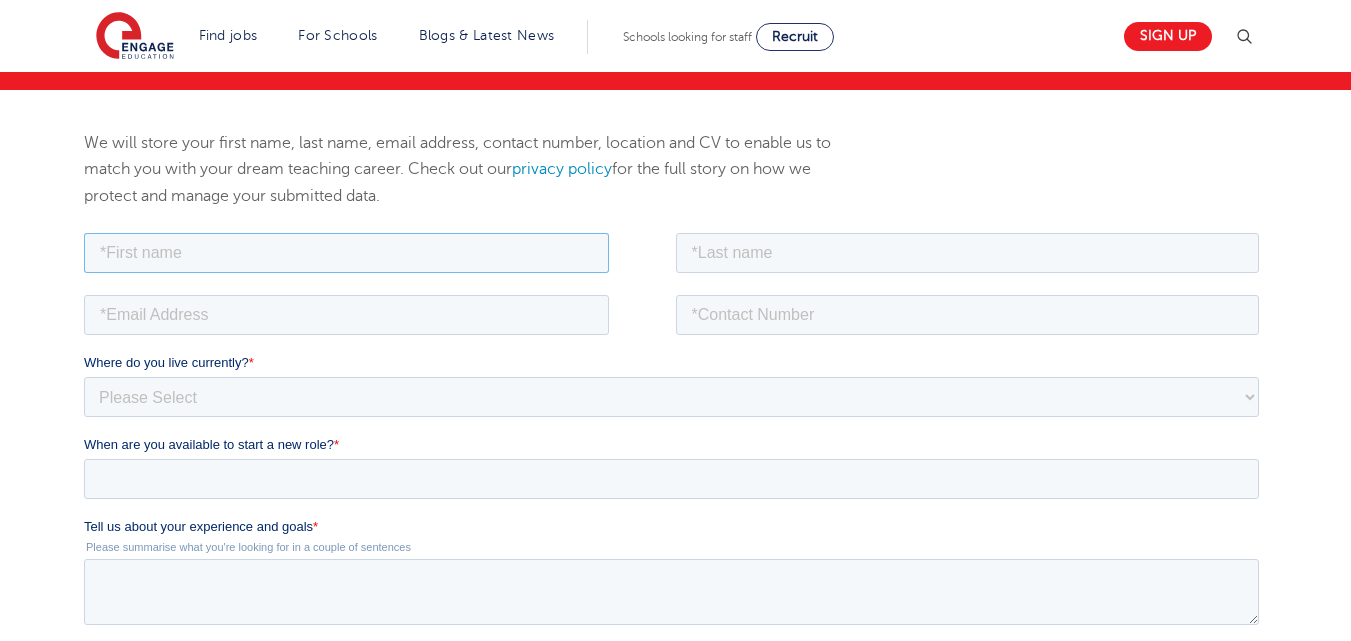 click at bounding box center [346, 252] 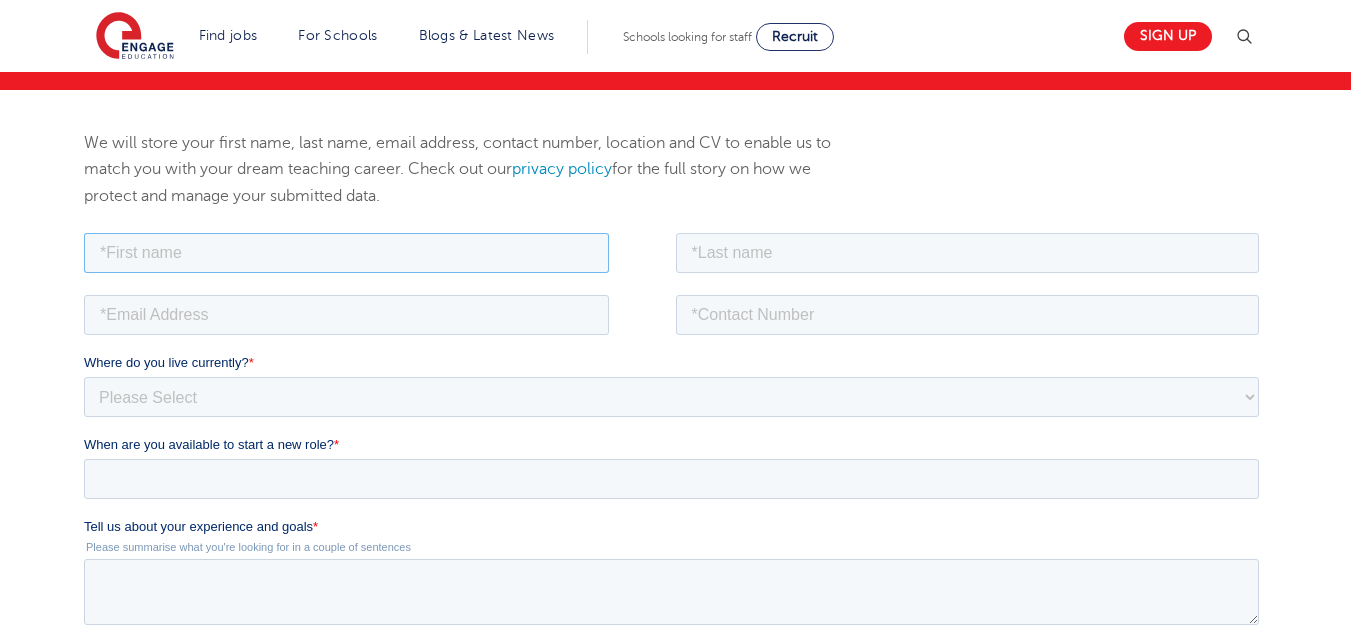 type on "[FIRST] [LAST]" 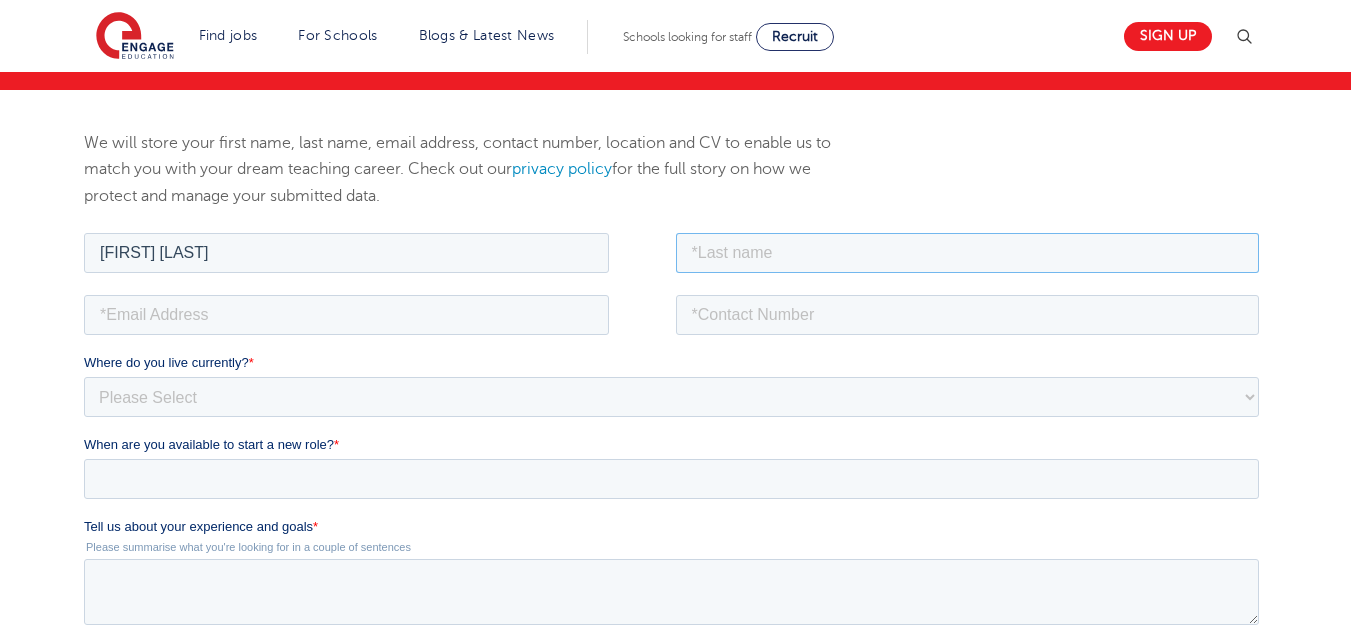 type on "[LAST]" 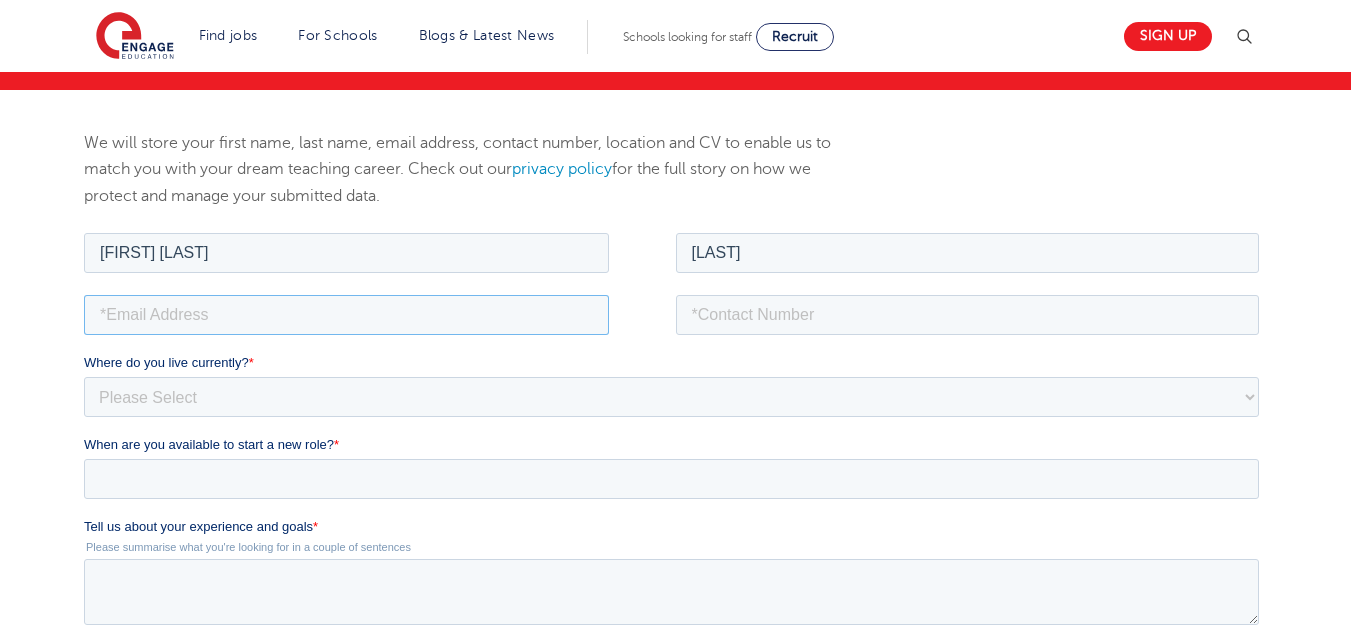type on "sittaromadona@gmail.com" 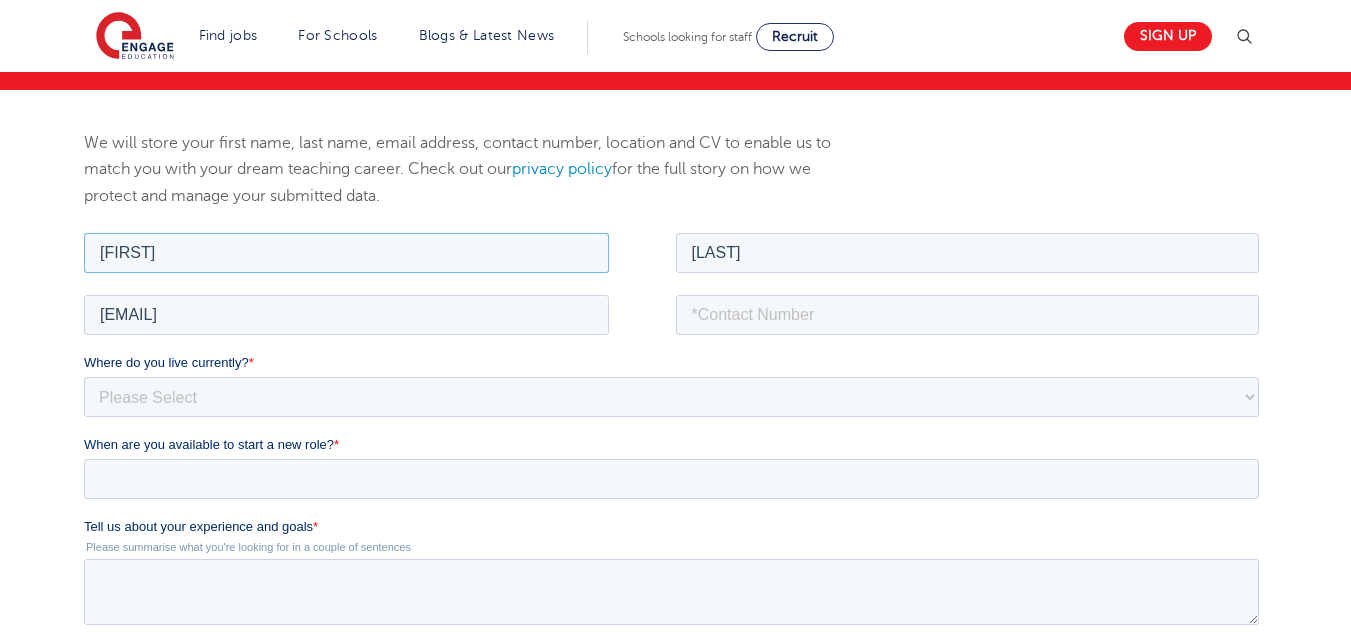 type on "Sitta" 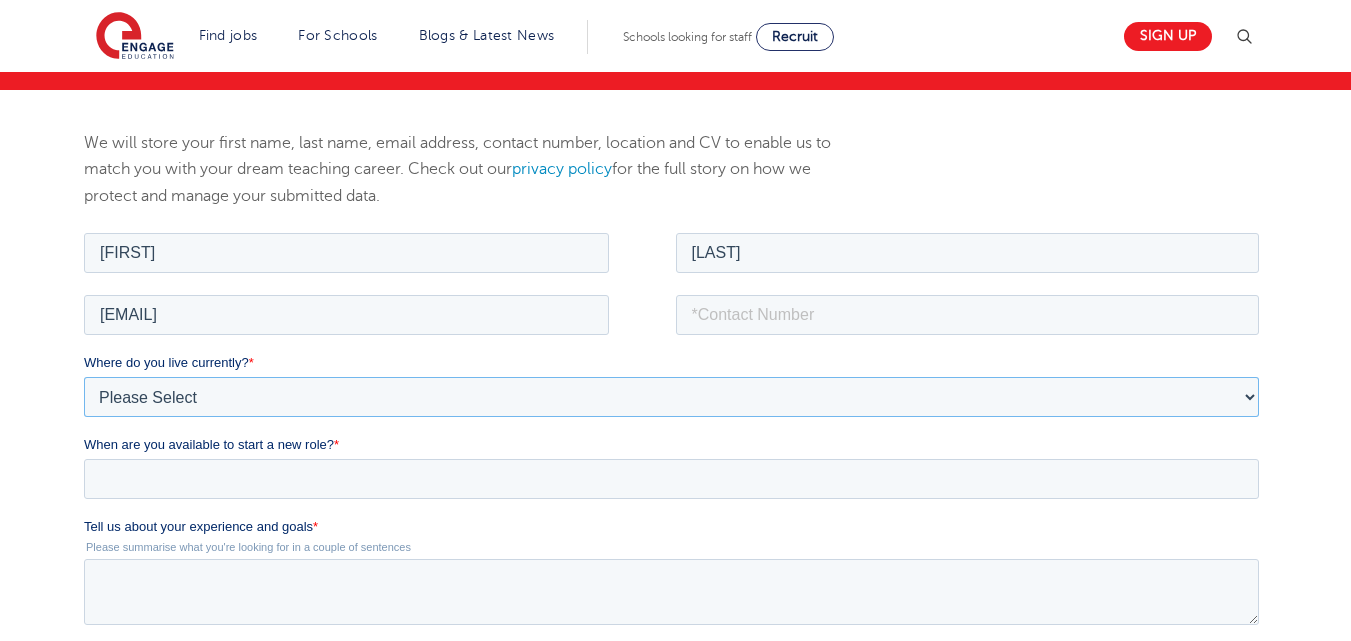 click on "Please Select UK Canada Ireland Australia New Zealand Europe USA South Africa Jamaica Africa Asia Middle East South America Caribbean" at bounding box center [671, 396] 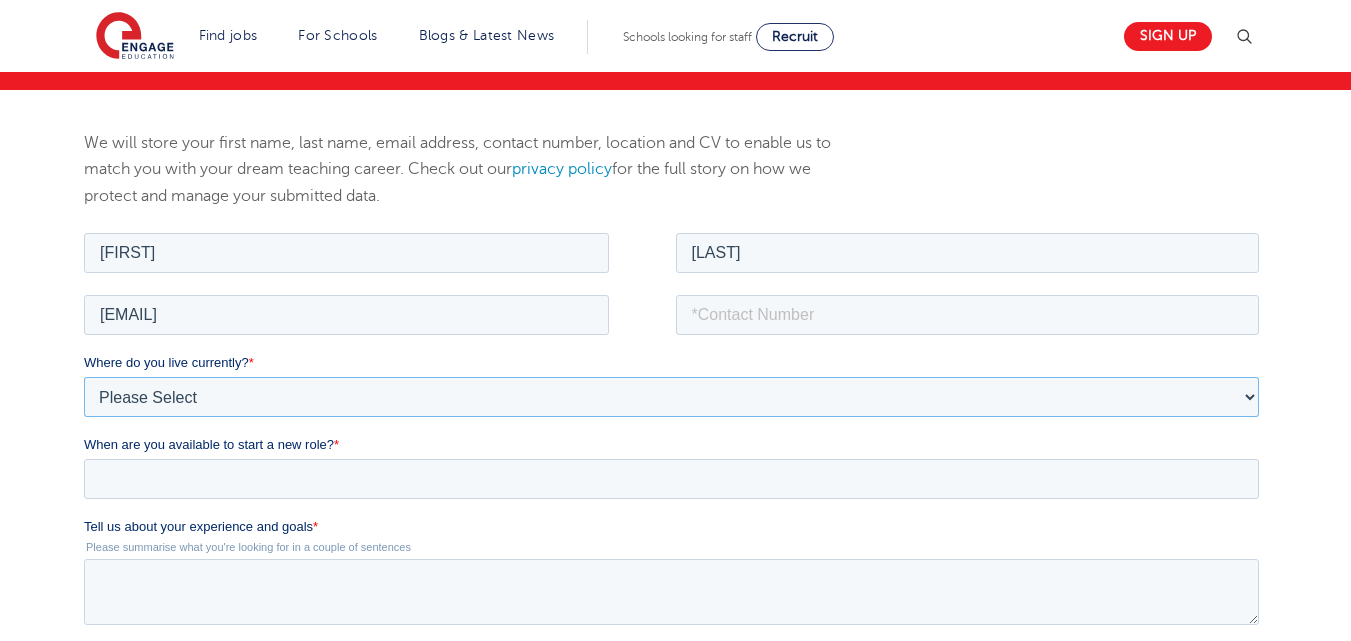 select on "UK" 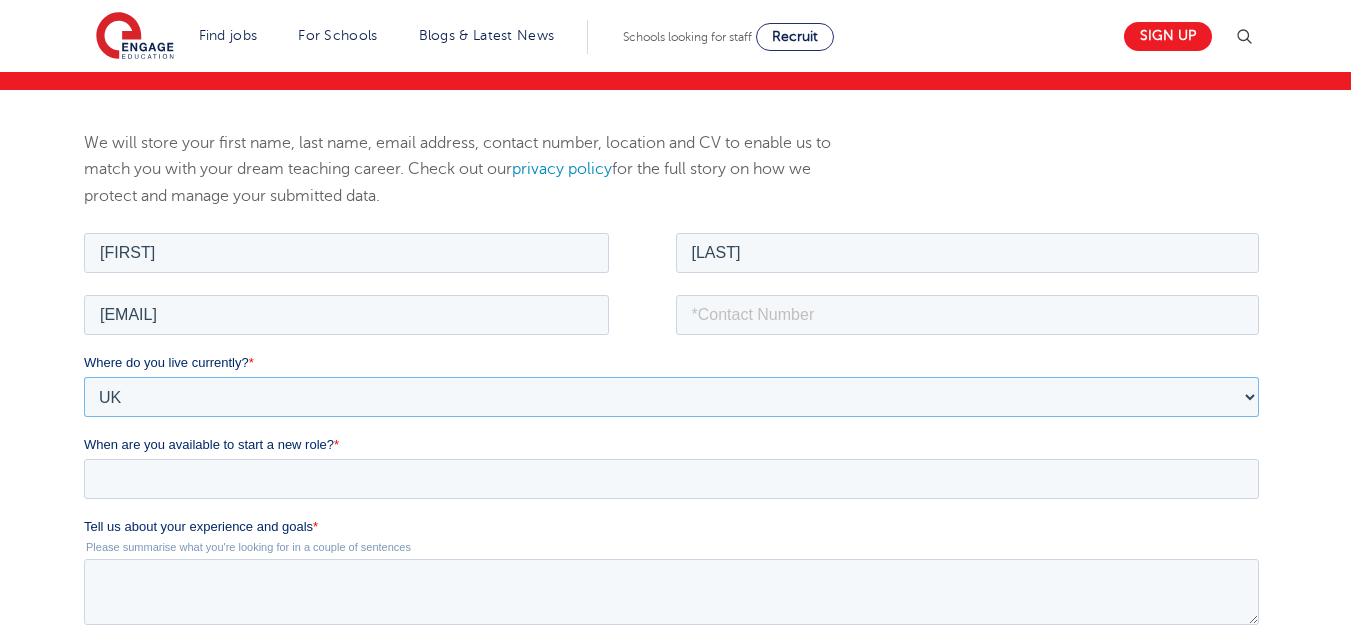 click on "Please Select UK Canada Ireland Australia New Zealand Europe USA South Africa Jamaica Africa Asia Middle East South America Caribbean" at bounding box center (671, 396) 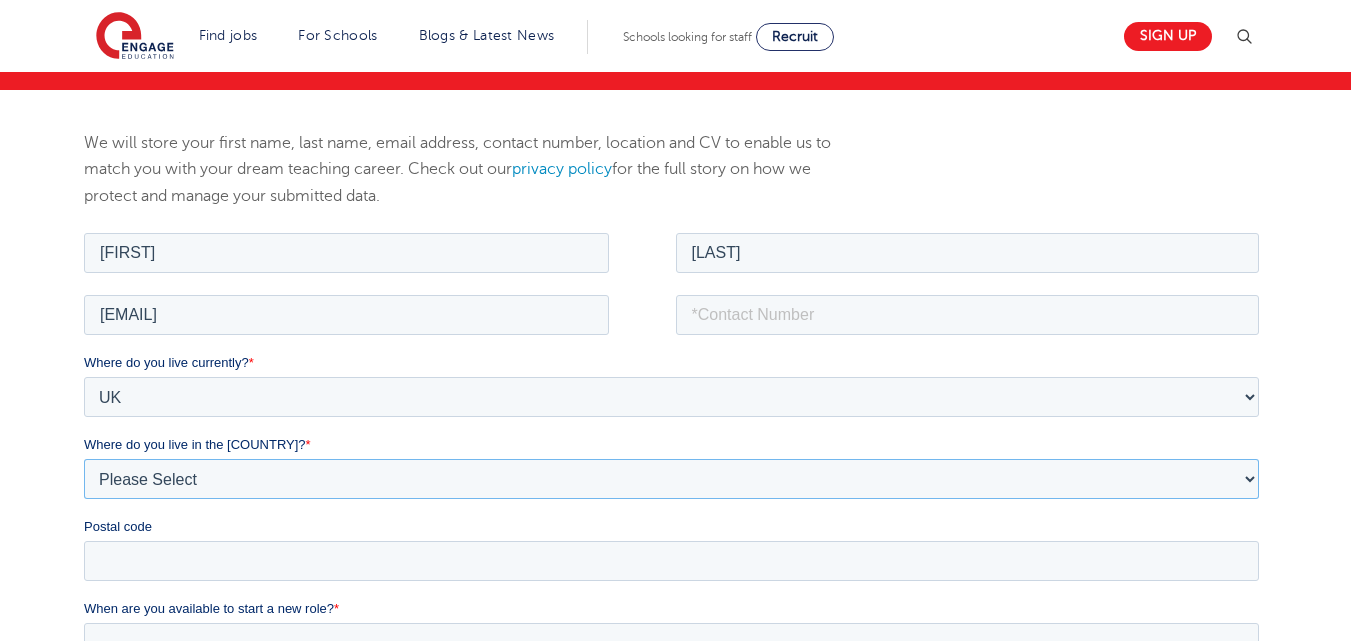 click on "Please Select Overseas Barnsley Bedfordshire Berkshire Bournemouth Bracknell Forest Bradford Brighton and Hove Bristol Buckinghamshire Calderdale Cambridgeshire Cheshire City of London City of Plymouth Cornwall County Durham Cumbria Derbyshire Devon Doncaster Dorset Durham Durham and North Yorkshire East Riding of Yorkshire East Sussex Essex Gloucestershire Hampshire Herefordshire Hertfordshire Hull Isle of Wight Kent Kirklees Lancashire Leeds Leicestershire Lincolnshire London Luton Luton South Luton Town Centre Manchester Medway Merseyside Milton Keynes Norfolk Northamptonshire North Somerset Northumberland North Yorkshire Nottinghamshire Oxfordshire Peterborough Poole Portsmouth Reading Rotherham Rutland Sheffield Shropshire Slough Somerset Southampton Southend On Sea South Yorkshire Staffordshire Suffolk Surrey Thurrock Torbay Tyne and Wear Wakefield Warwickshire West Berkshire West Midlands West Sussex West Yorkshire Wiltshire Windsor and Maidenhead Wokingham Worcestershire York" at bounding box center [671, 478] 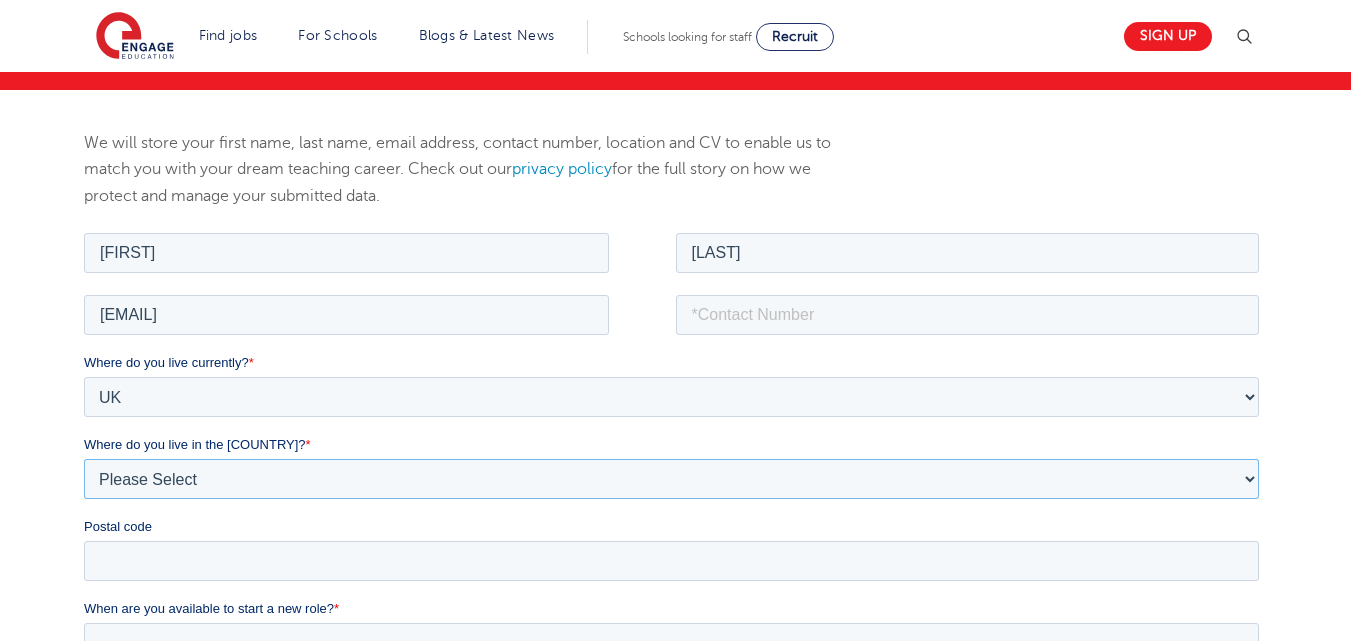 select on "City of London" 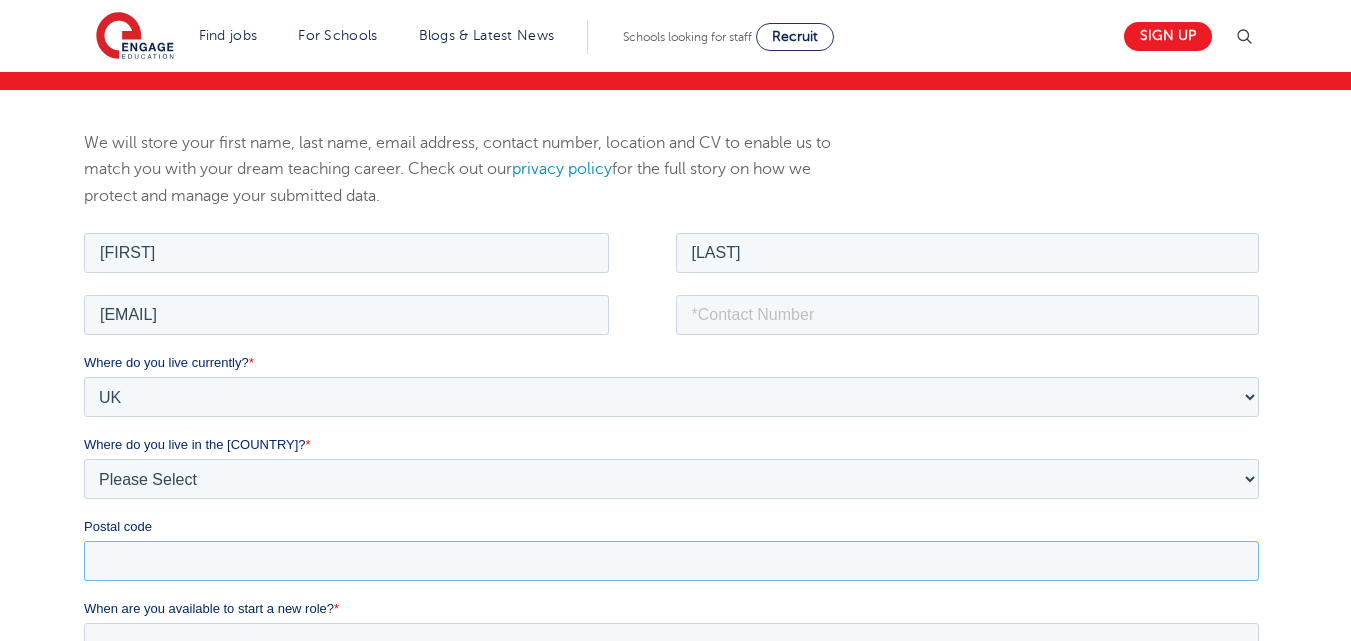 click on "Postal code" at bounding box center [671, 560] 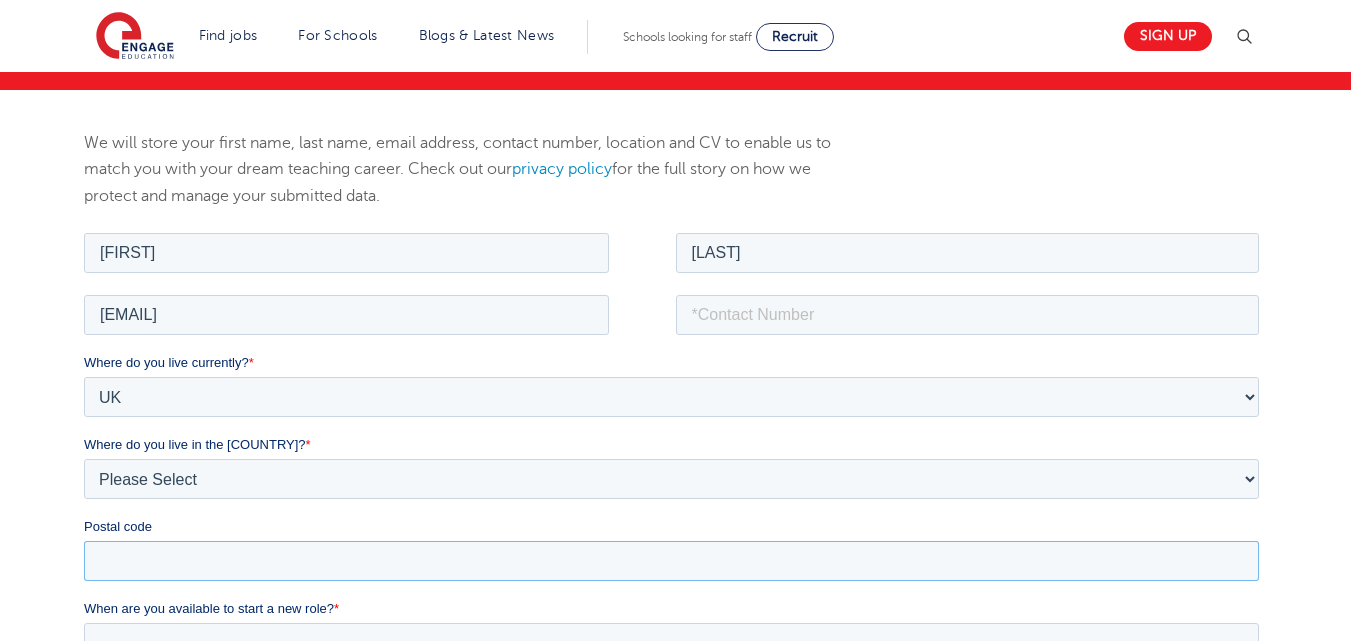 type on "DA7 4AL" 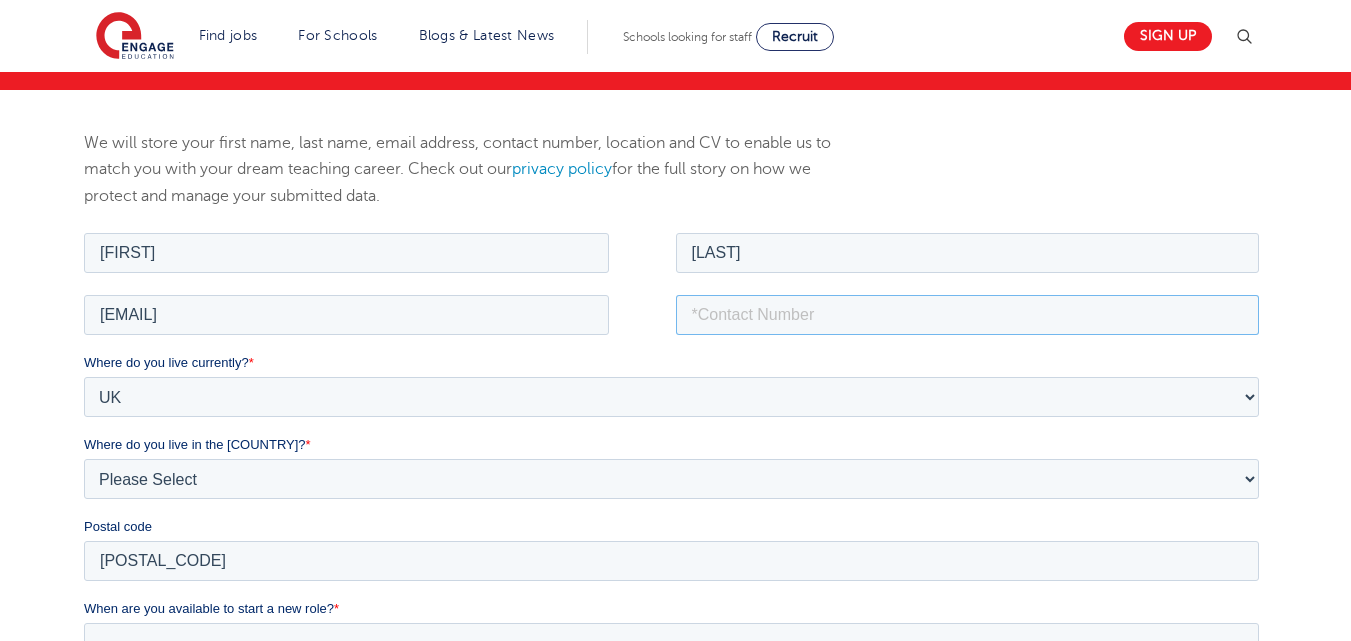 click at bounding box center [968, 314] 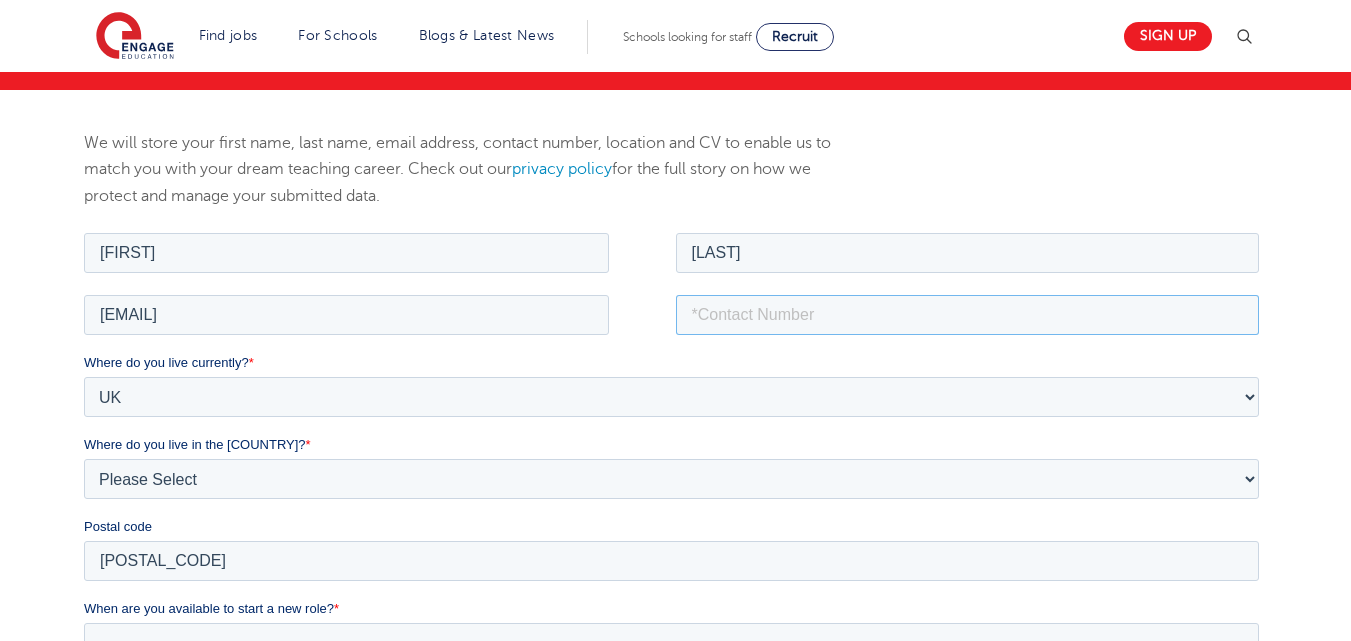 type on "07495248039" 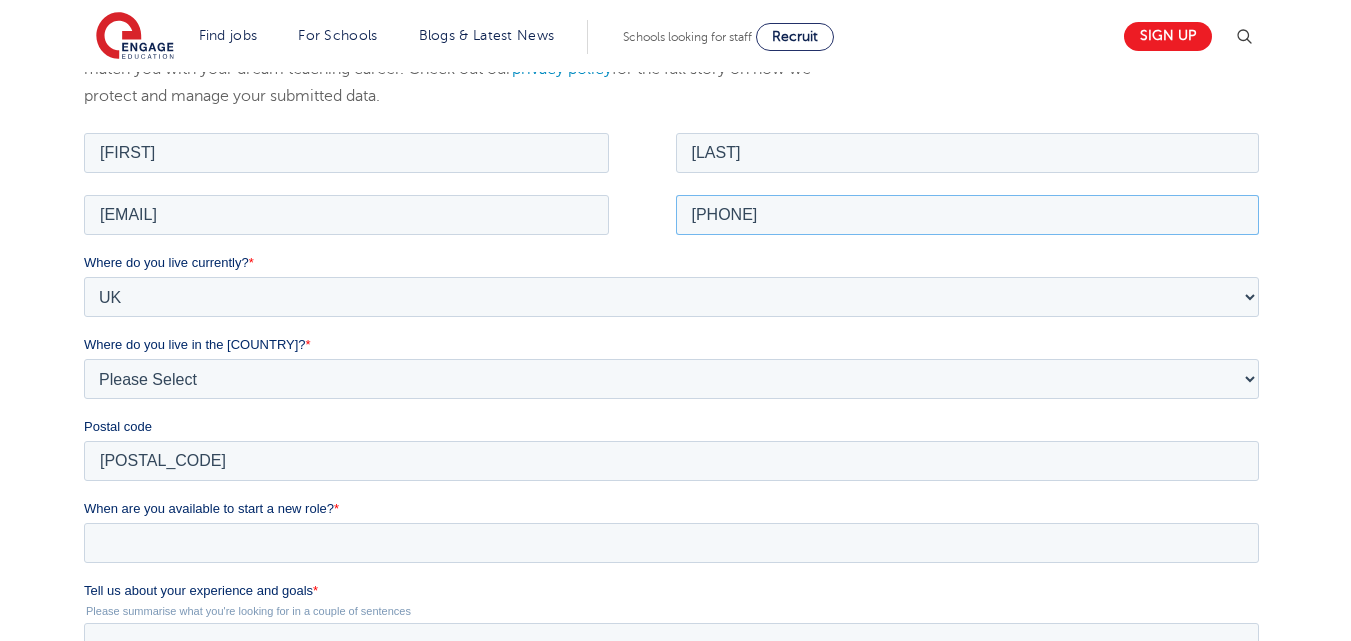 scroll, scrollTop: 400, scrollLeft: 0, axis: vertical 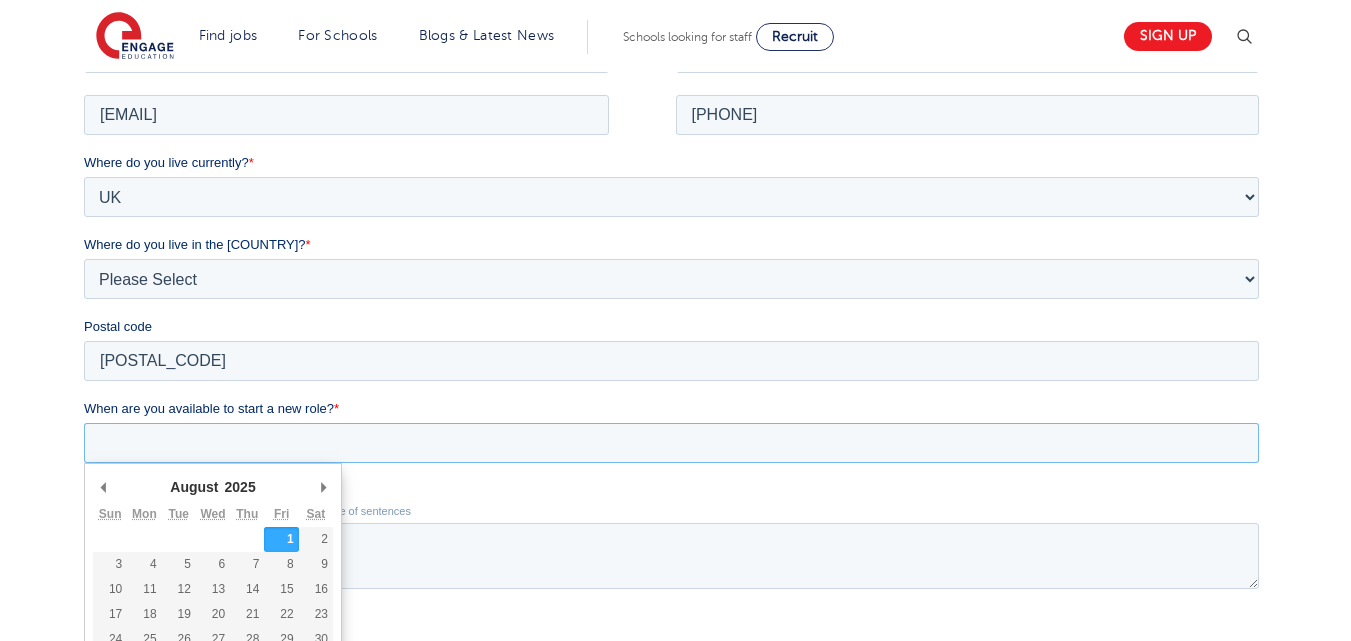 click on "When are you available to start a new role? *" at bounding box center [671, 442] 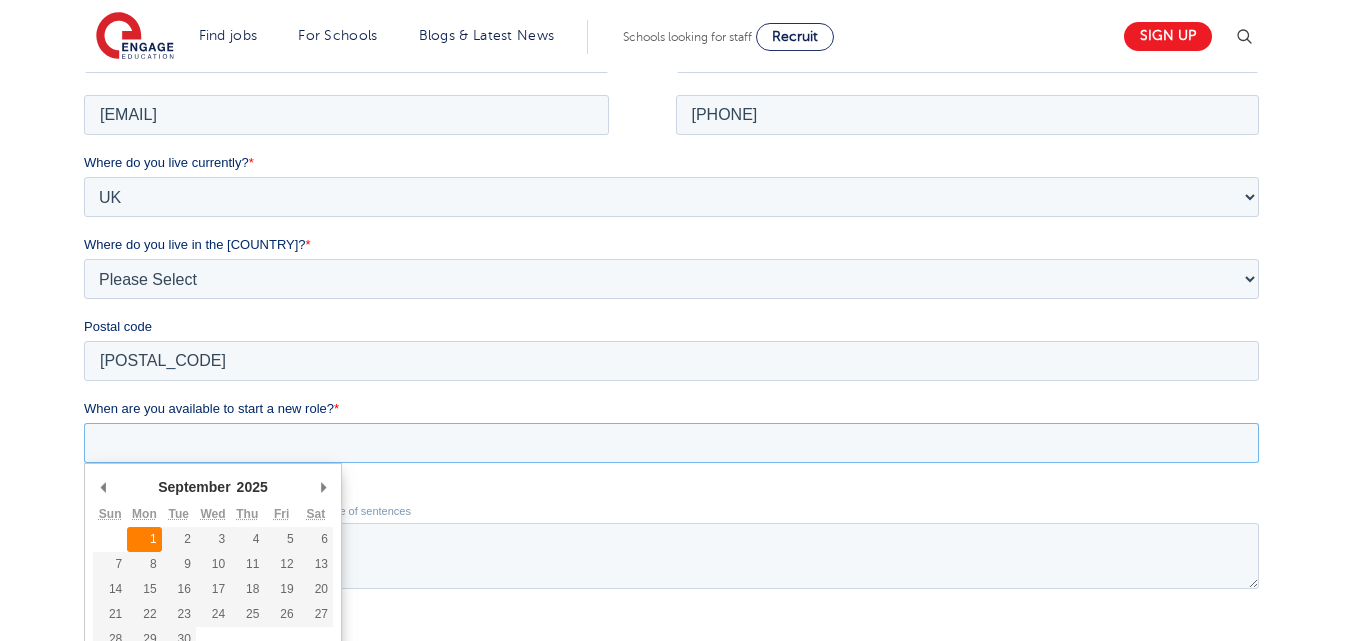 type on "2025-09-01" 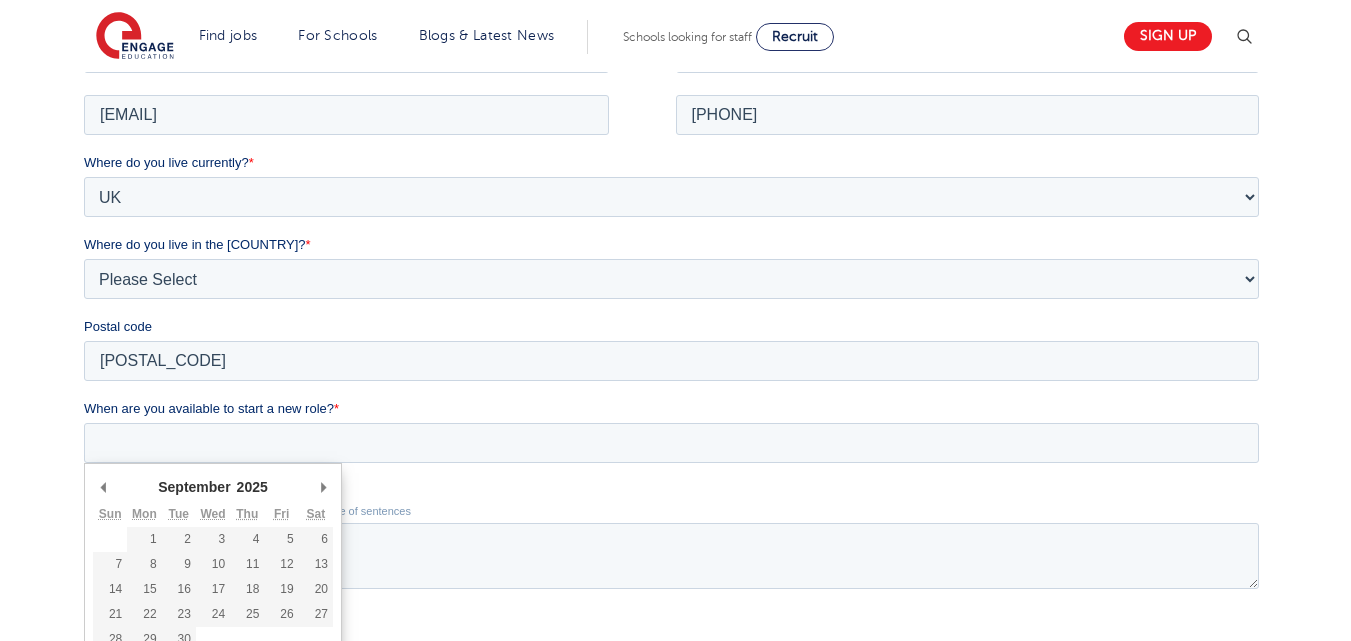 type on "2025/09/01" 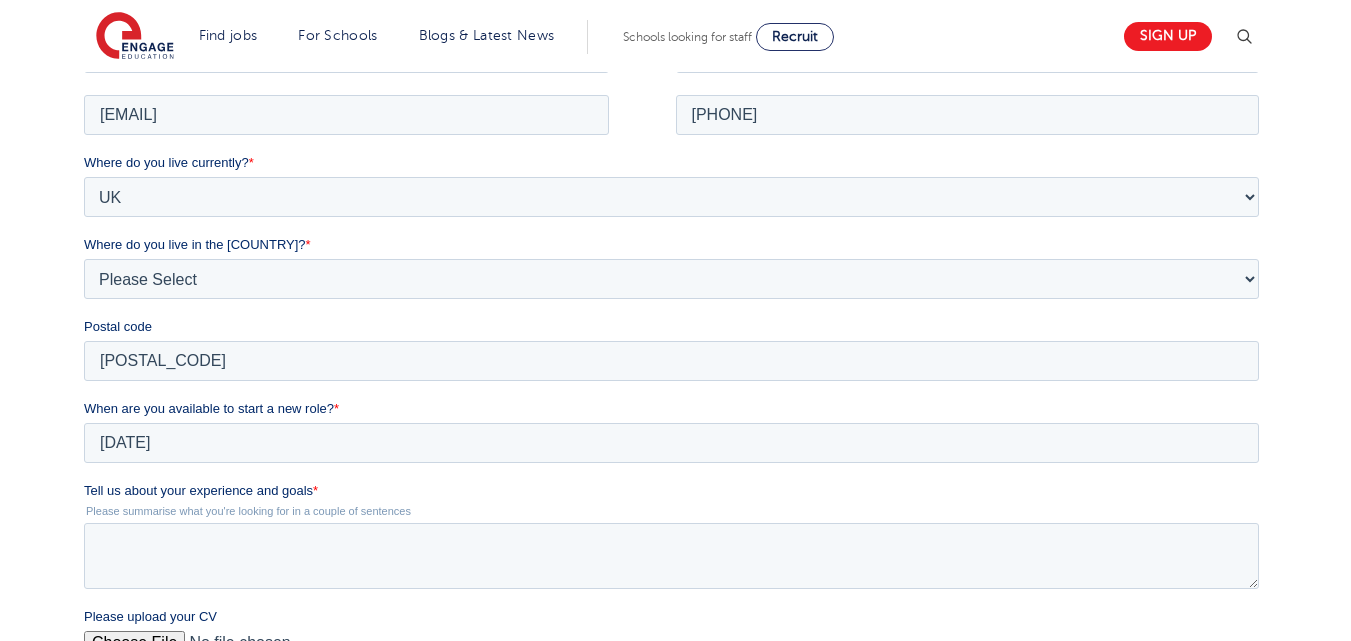 scroll, scrollTop: 500, scrollLeft: 0, axis: vertical 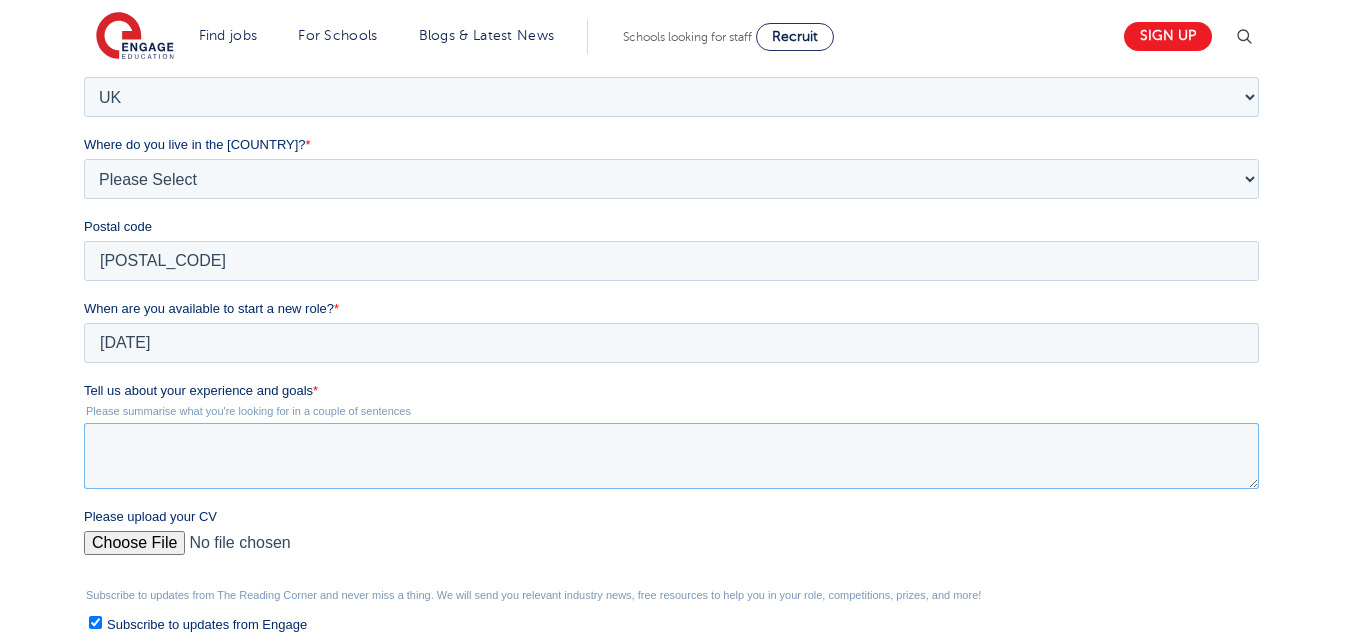 click on "Tell us about your experience and goals *" at bounding box center [671, 456] 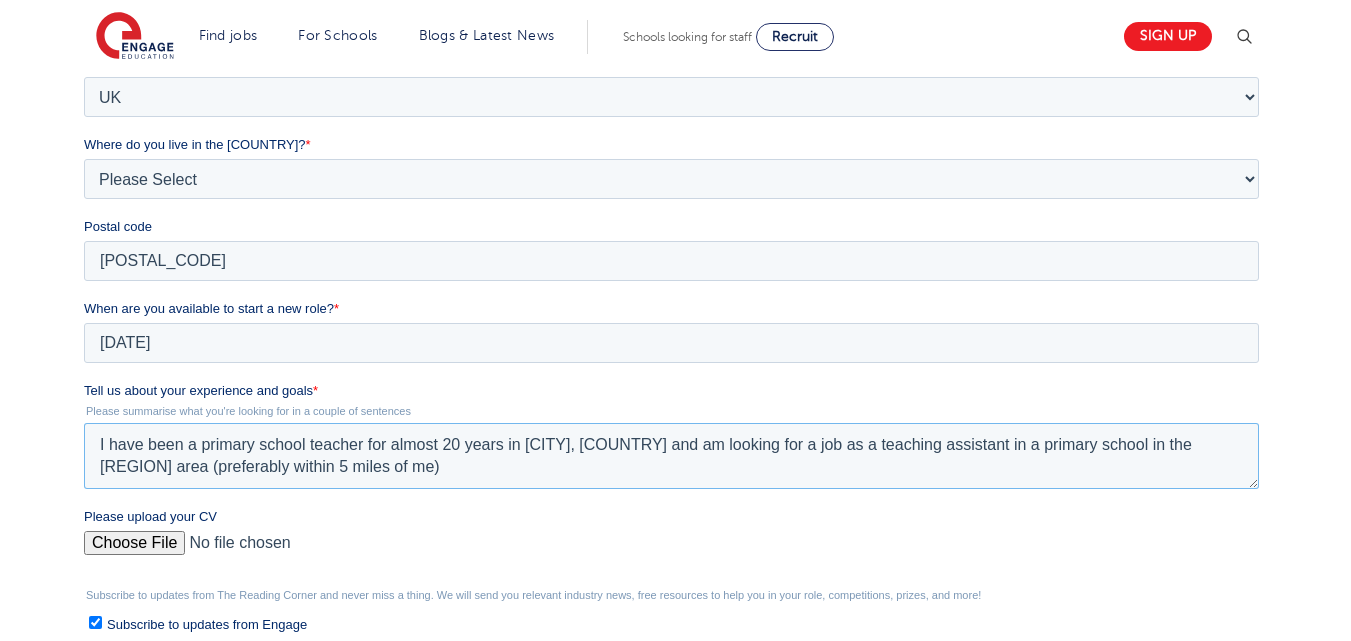 drag, startPoint x: 692, startPoint y: 441, endPoint x: 700, endPoint y: 453, distance: 14.422205 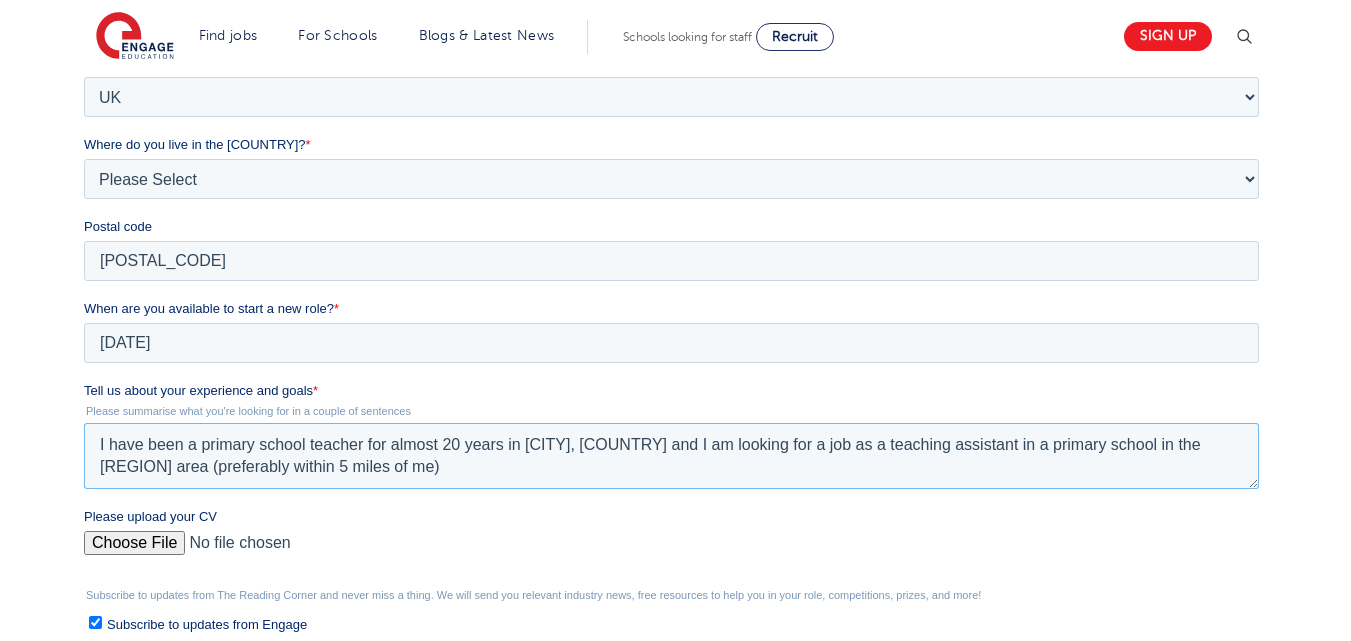 click on "I have been a primary school teacher for almost 20 years in Jakarta, Indonesia and I am looking for a job as a teaching assistant in a primary school in the Kent area (preferably within 5 miles of me)" at bounding box center [671, 456] 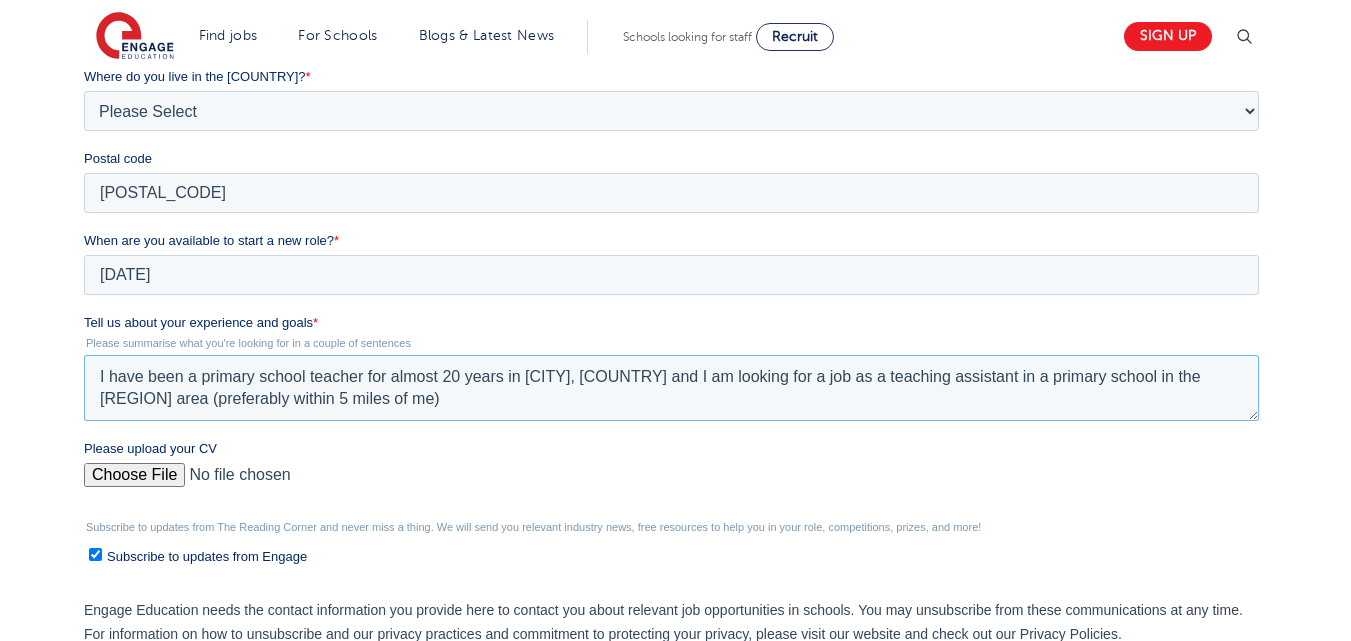 scroll, scrollTop: 600, scrollLeft: 0, axis: vertical 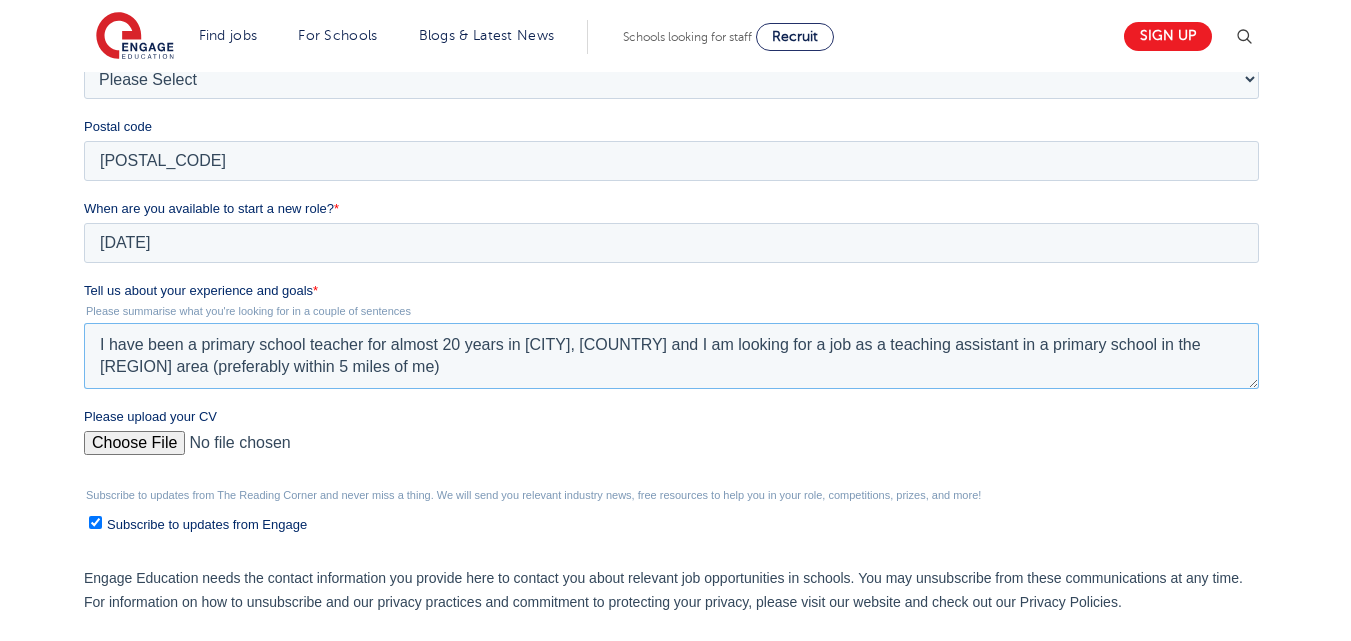 type on "I have been a primary school teacher for almost 20 years in Jakarta, Indonesia and I am looking for a job as a teaching assistant in a primary school in the London area (preferably within 5 miles of me)" 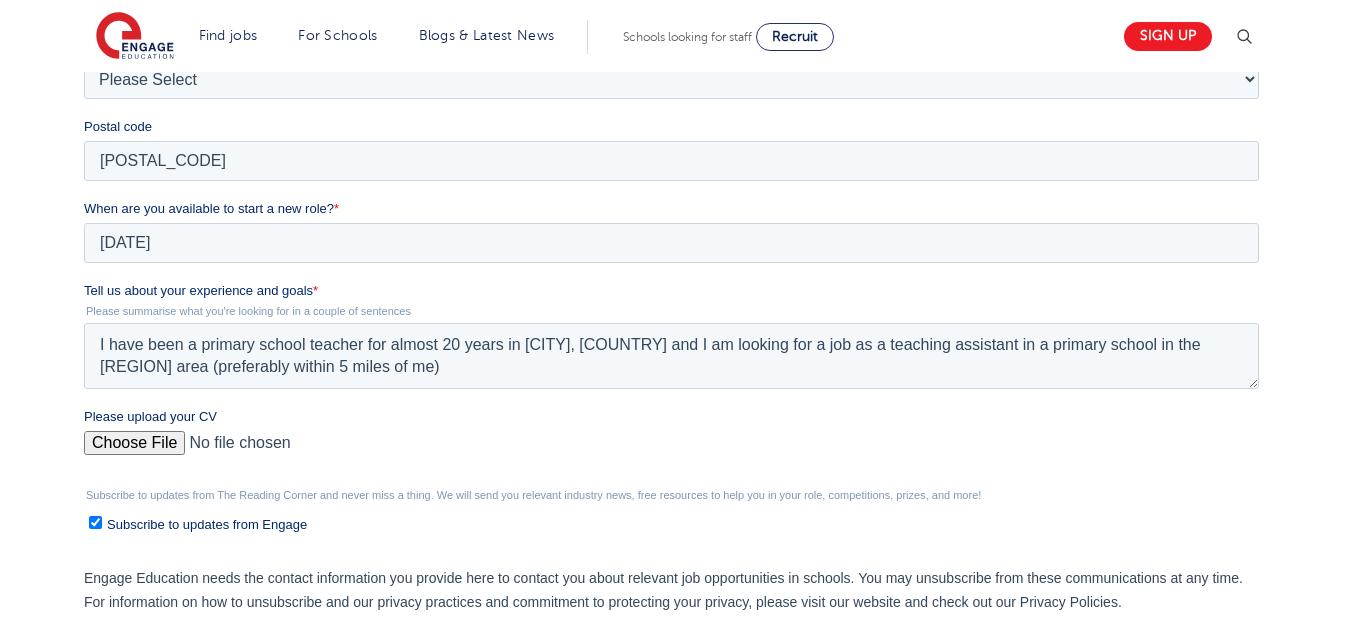 click on "Please upload your CV" at bounding box center (671, 451) 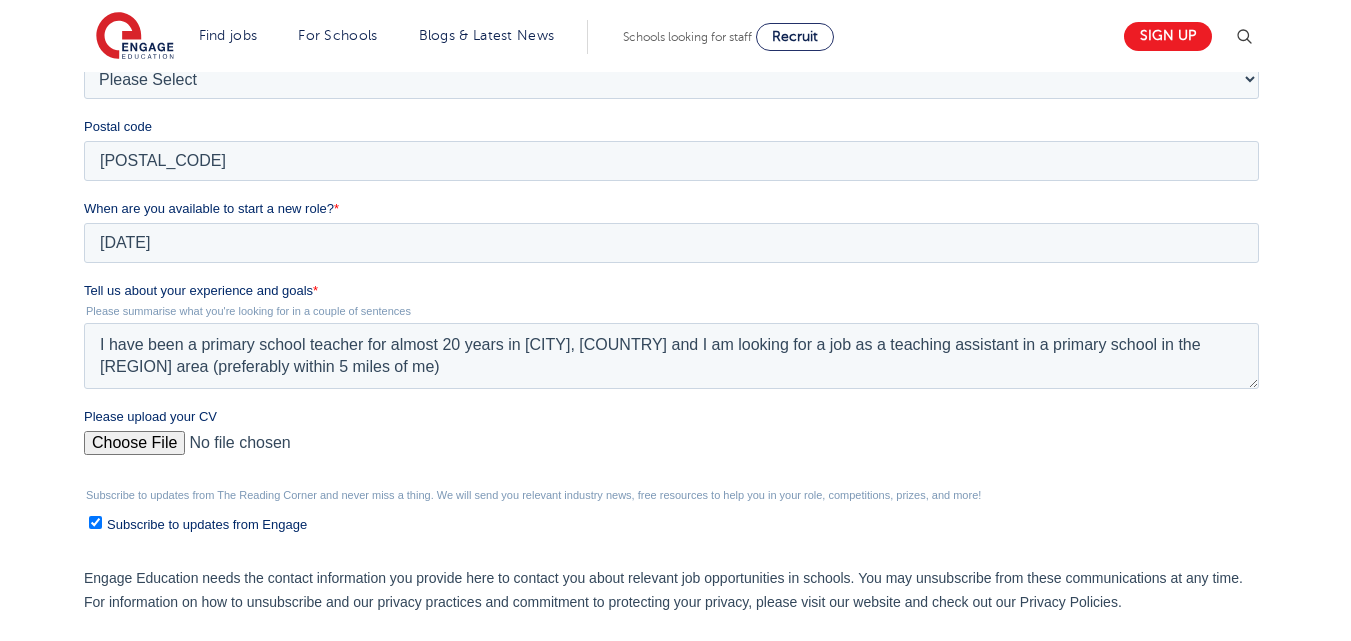type on "C:\fakepath\CV Sitta Romadona Hardiyanto.pdf" 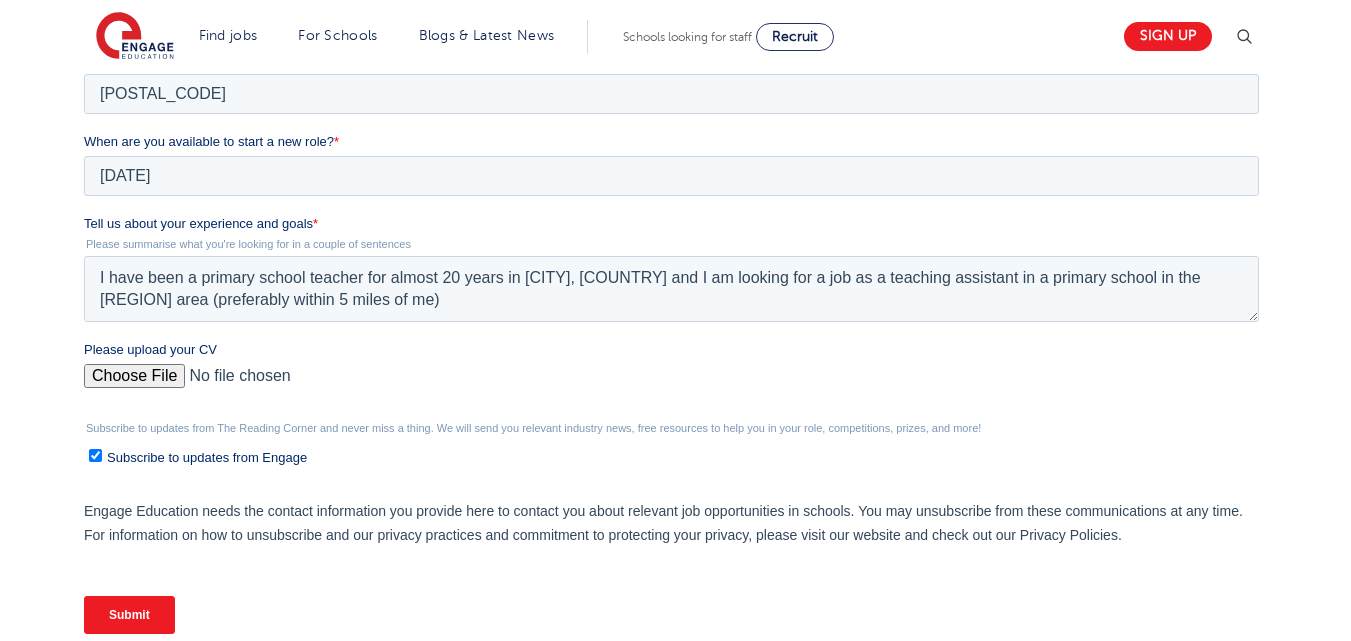 scroll, scrollTop: 700, scrollLeft: 0, axis: vertical 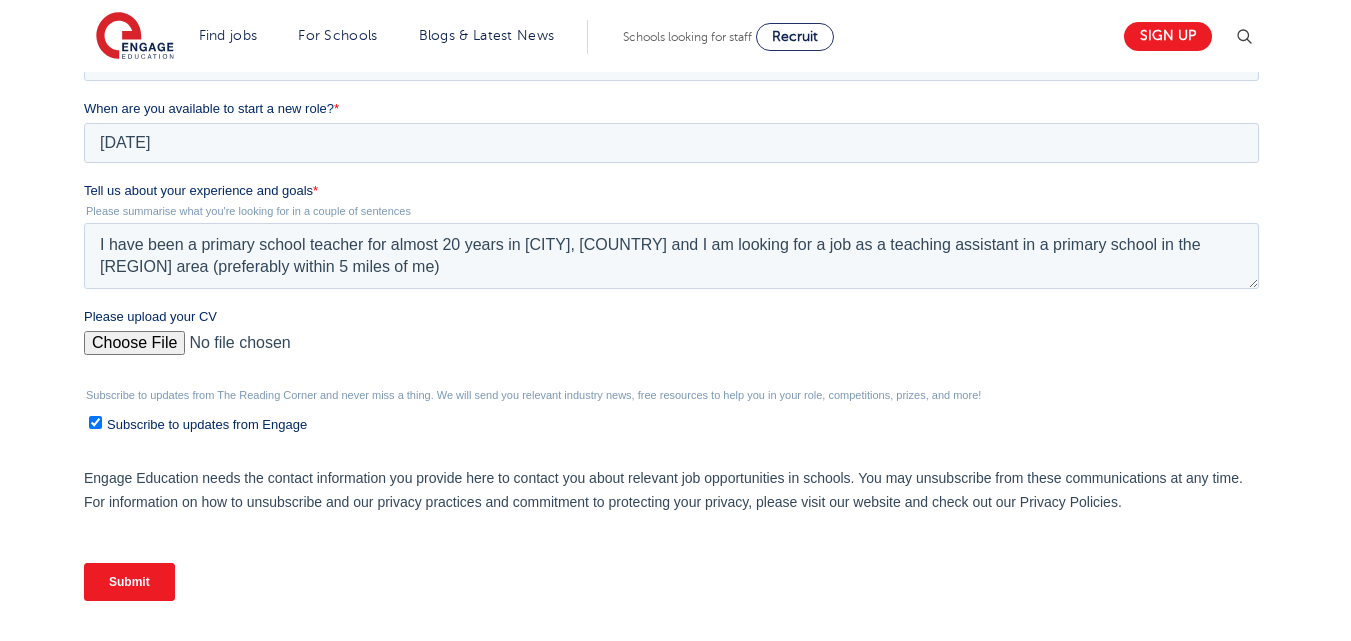 click on "Subscribe to updates from Engage" at bounding box center [95, 422] 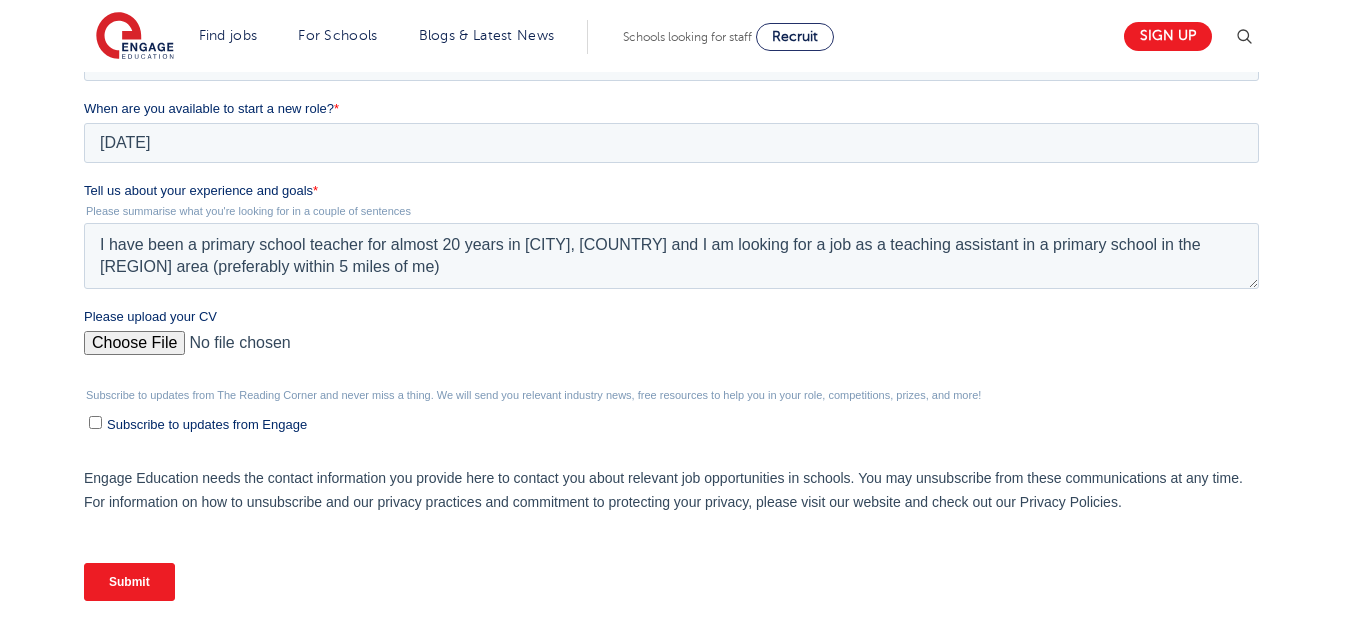 checkbox on "false" 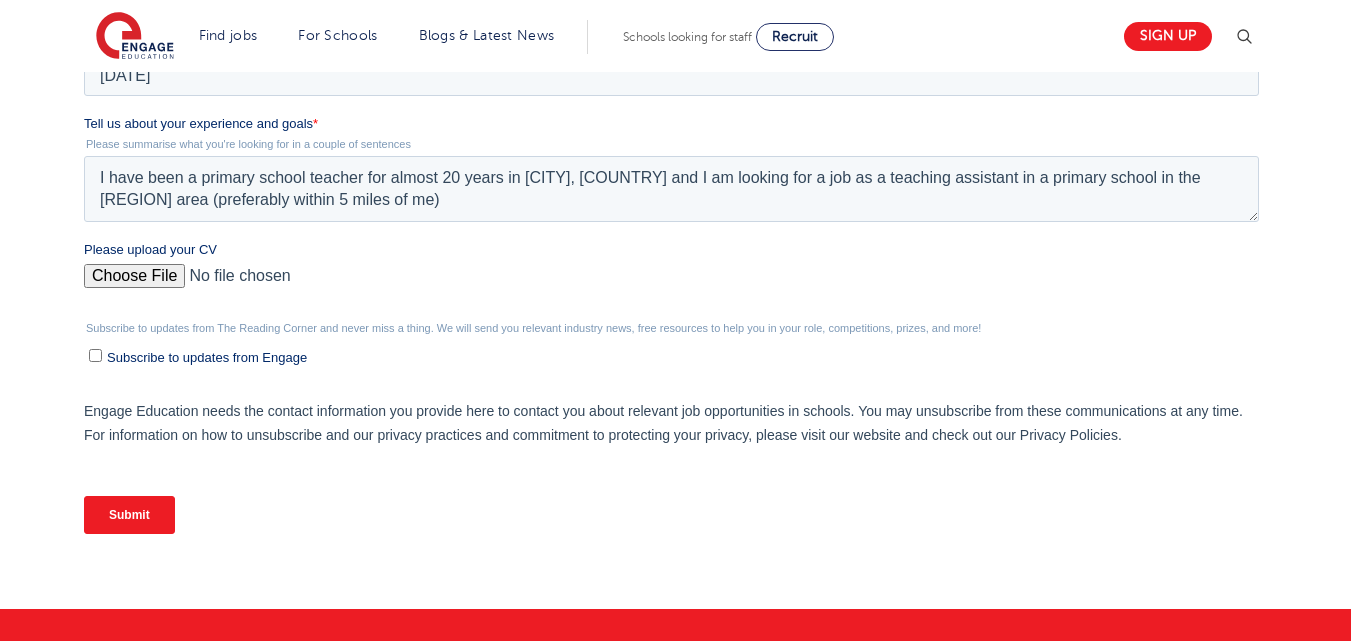 scroll, scrollTop: 800, scrollLeft: 0, axis: vertical 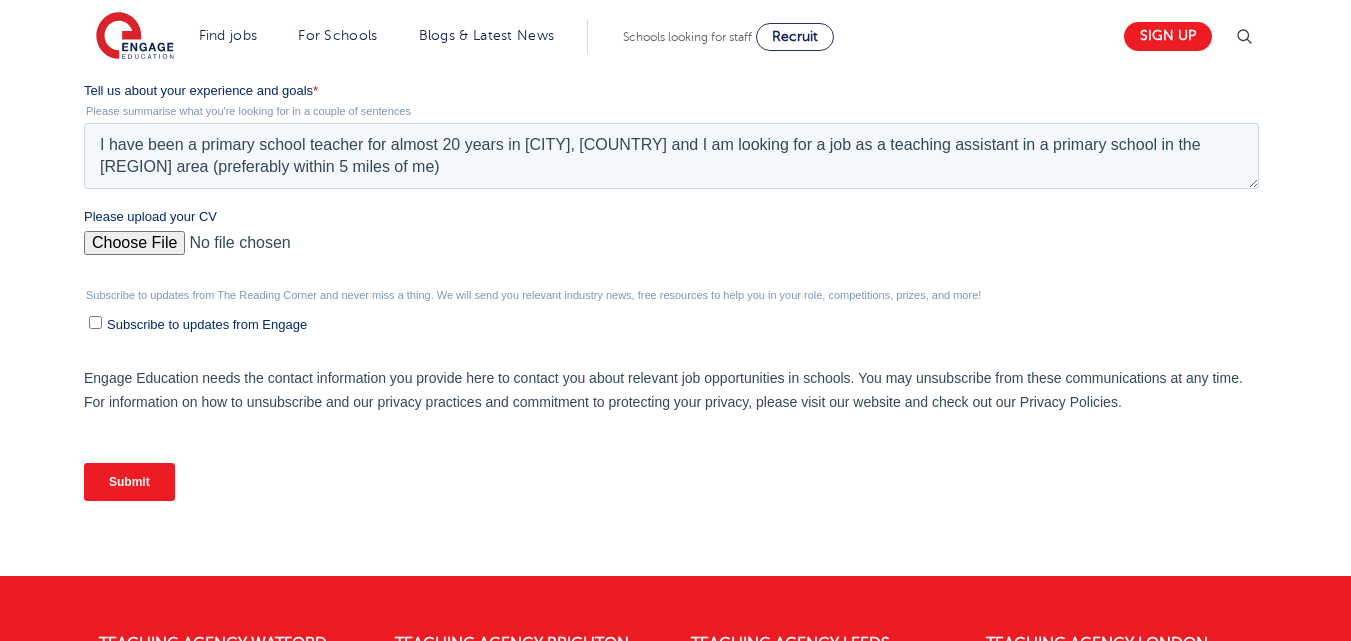 click on "Submit" at bounding box center (129, 482) 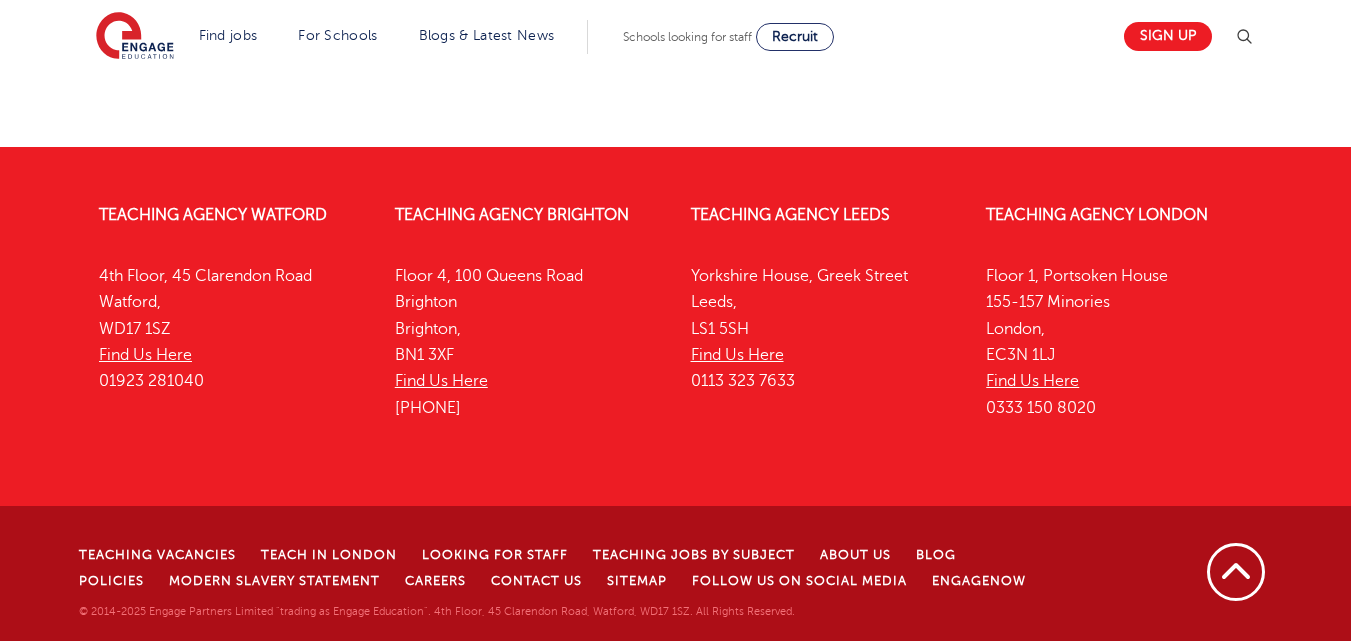scroll, scrollTop: 0, scrollLeft: 0, axis: both 